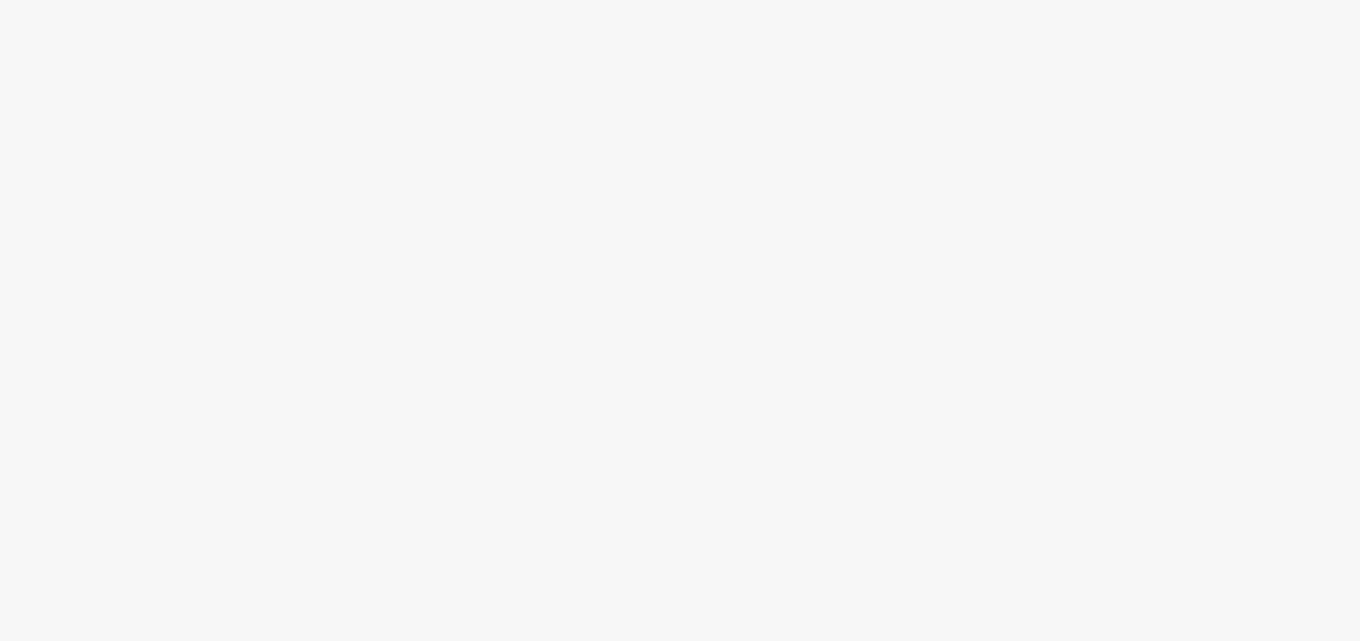 scroll, scrollTop: 0, scrollLeft: 0, axis: both 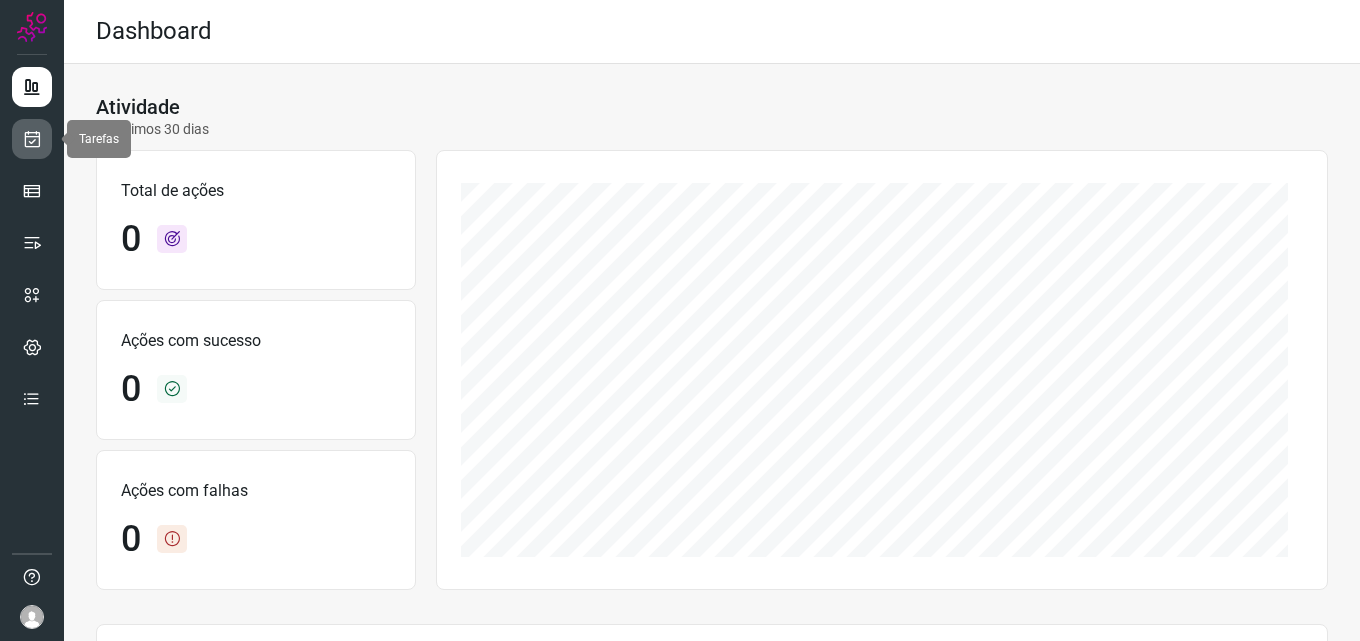 click at bounding box center [32, 139] 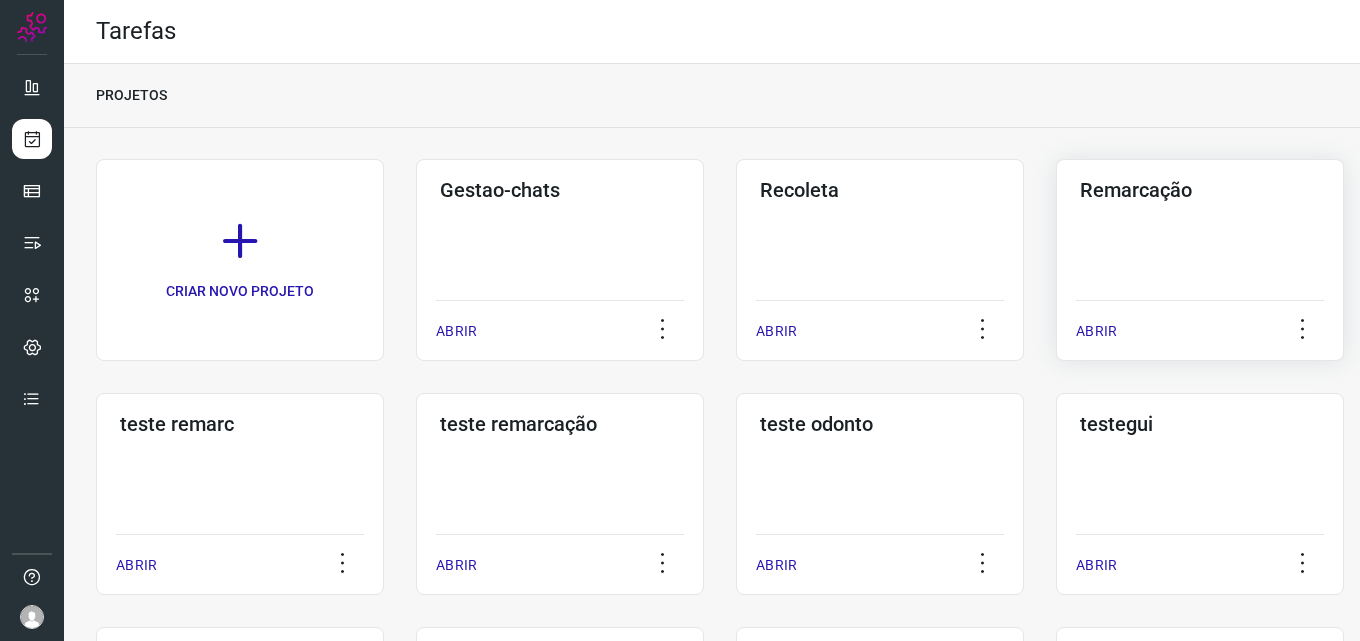 click on "Remarcação  ABRIR" 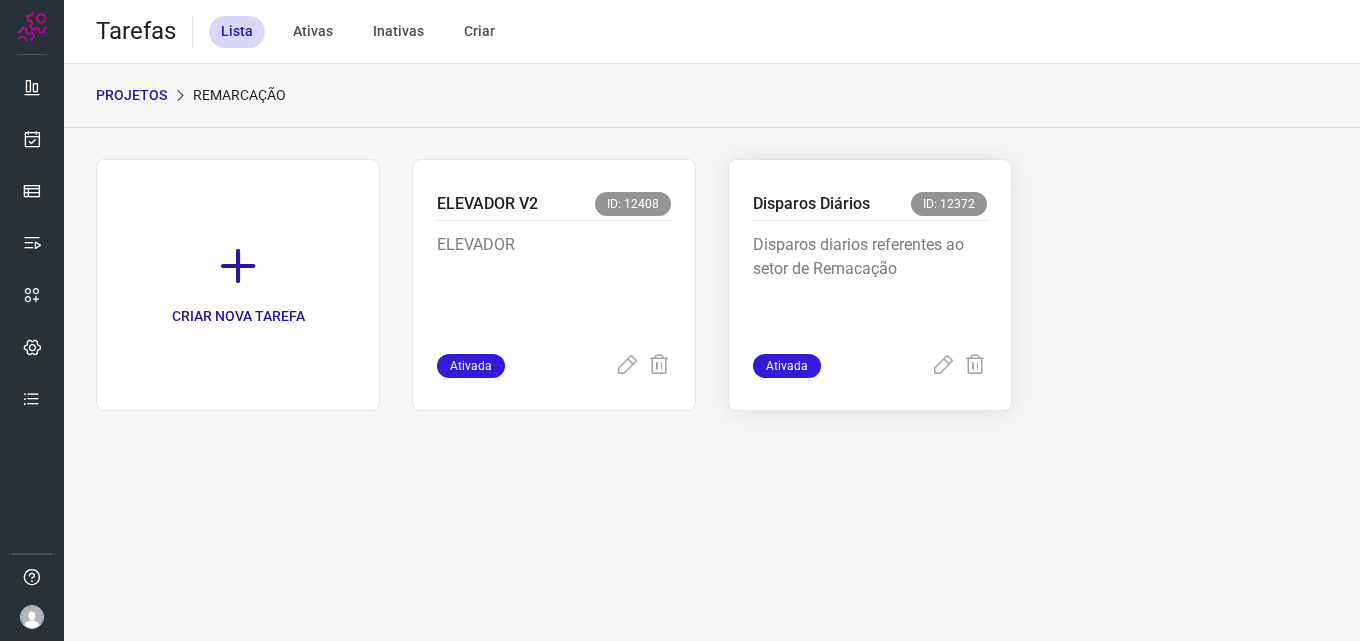 click on "Disparos diarios referentes ao setor de Remacação" at bounding box center [870, 283] 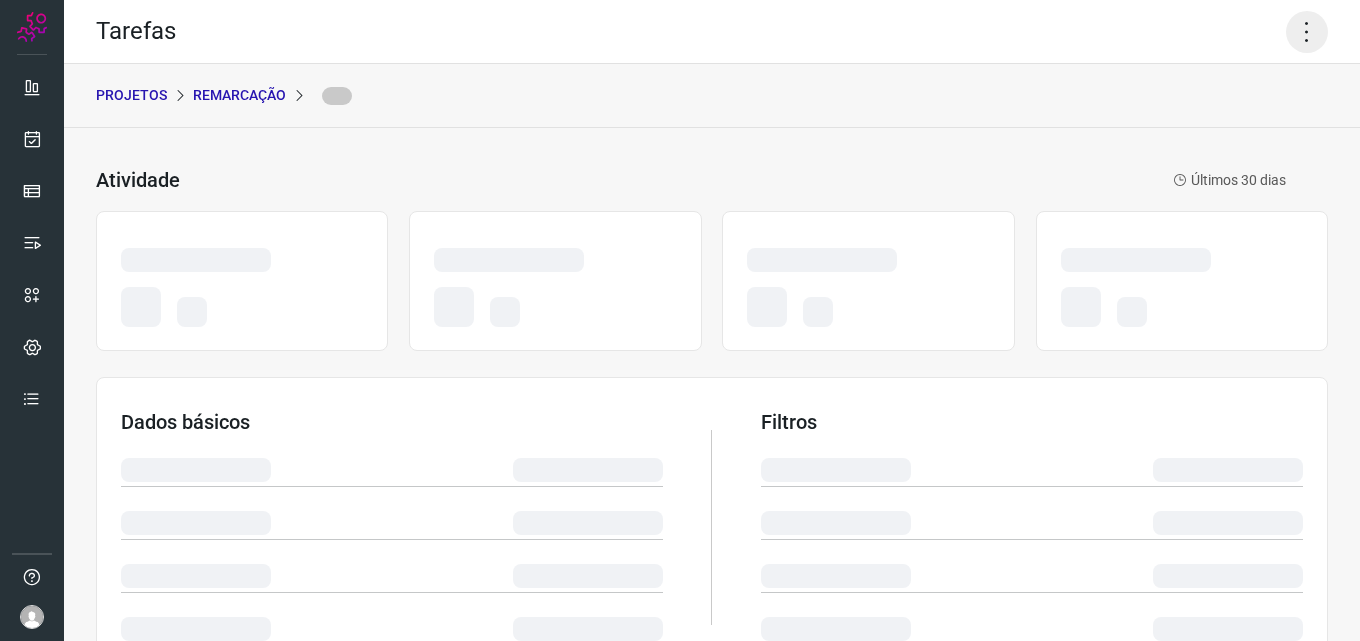 click 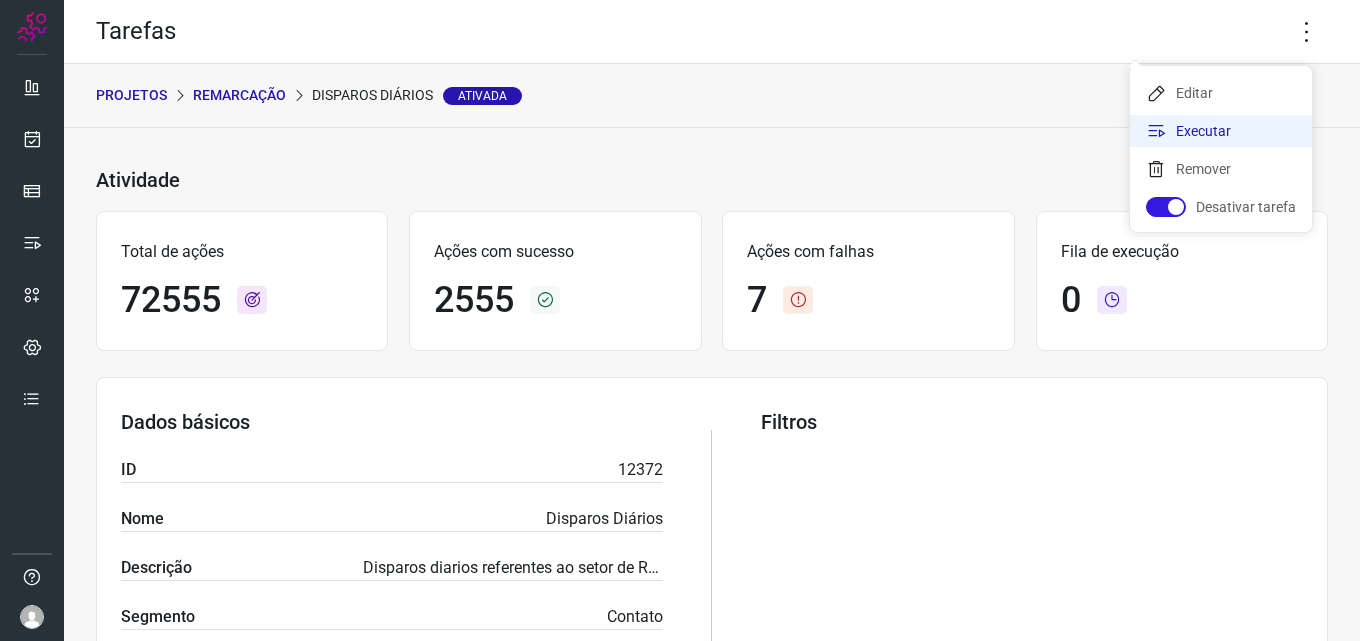 click on "Executar" 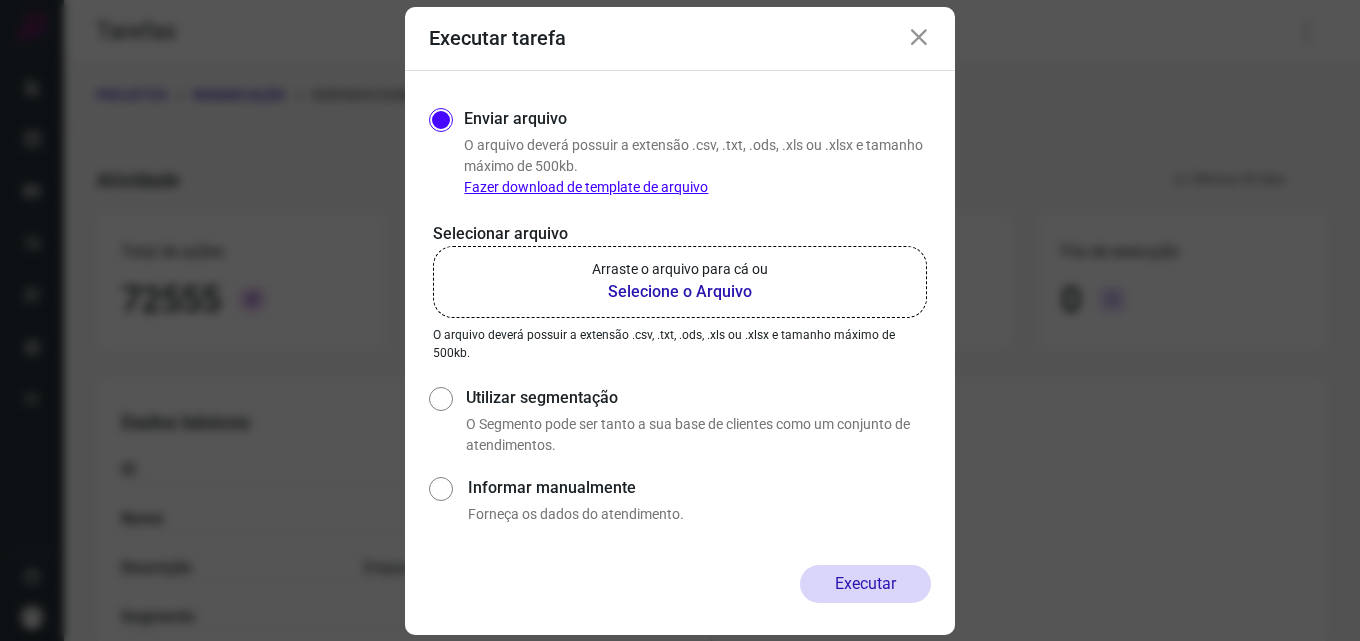 click on "Selecione o Arquivo" at bounding box center (680, 292) 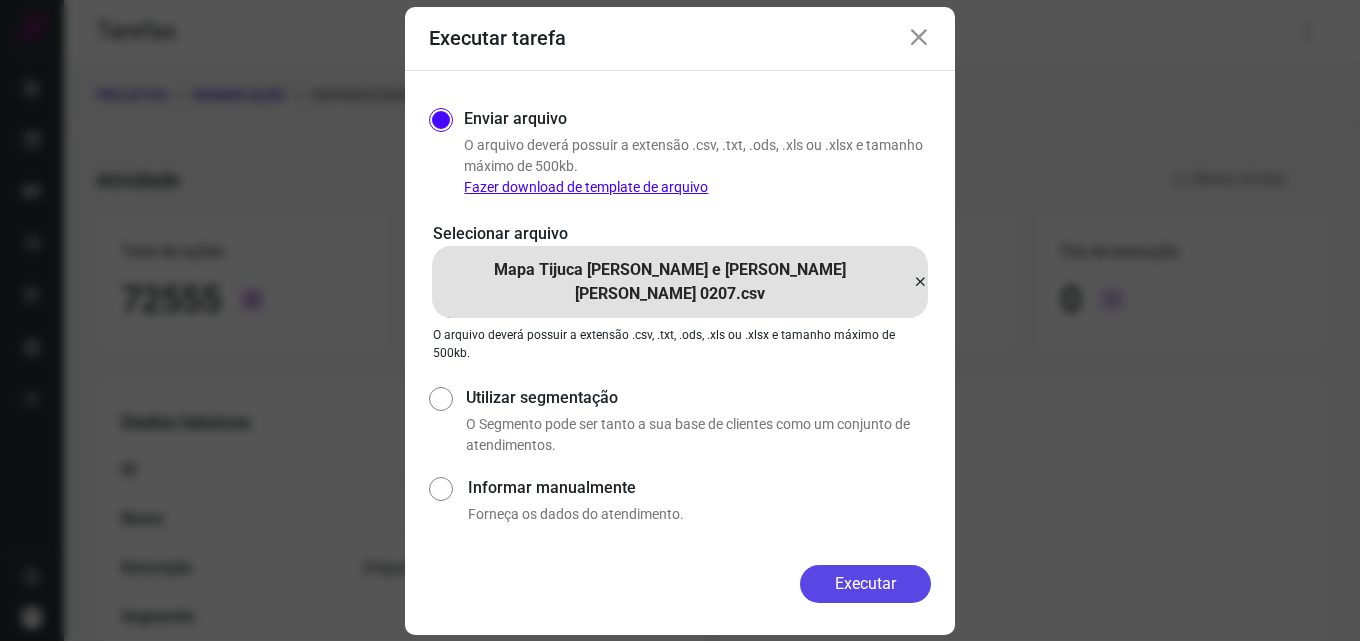 click on "Executar" at bounding box center (865, 584) 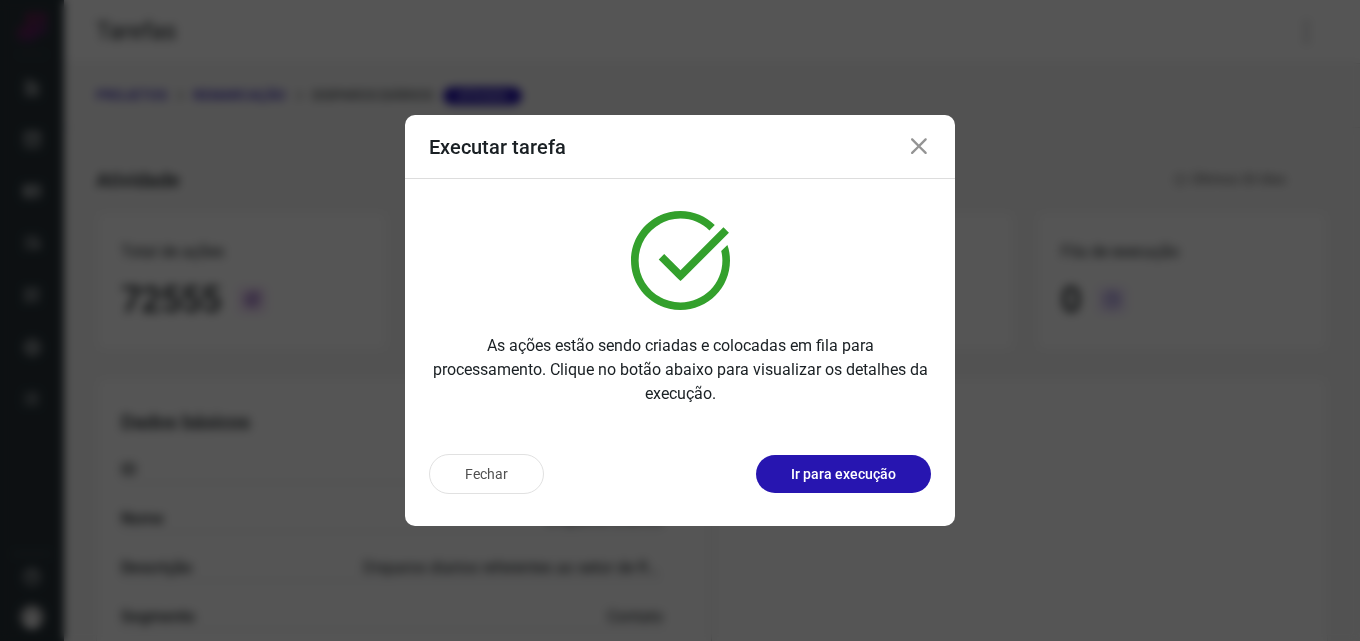click on "Ir para execução" at bounding box center [843, 474] 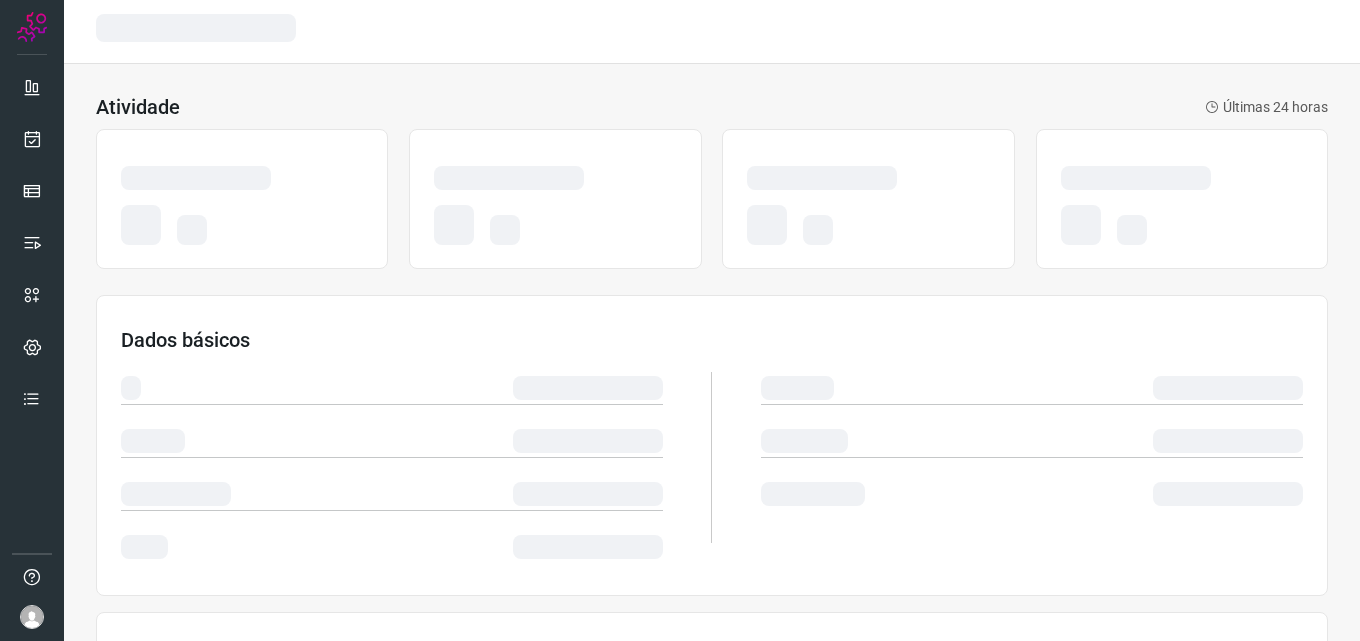 scroll, scrollTop: 0, scrollLeft: 0, axis: both 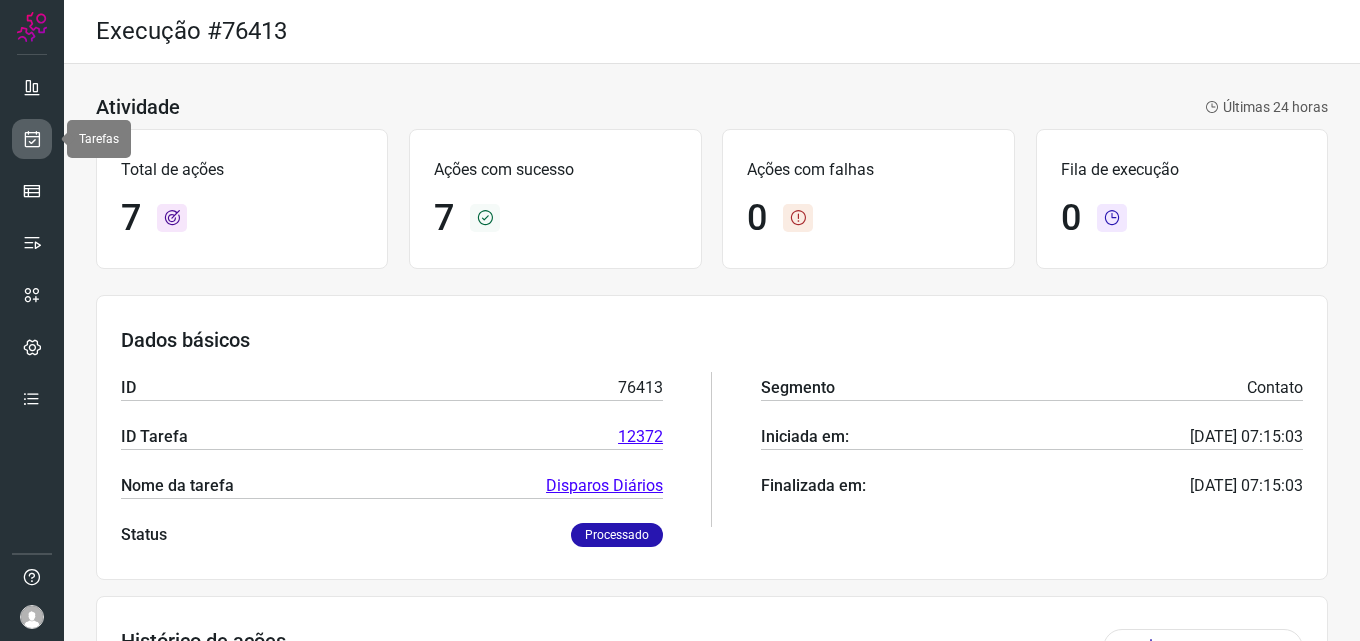 click at bounding box center (32, 139) 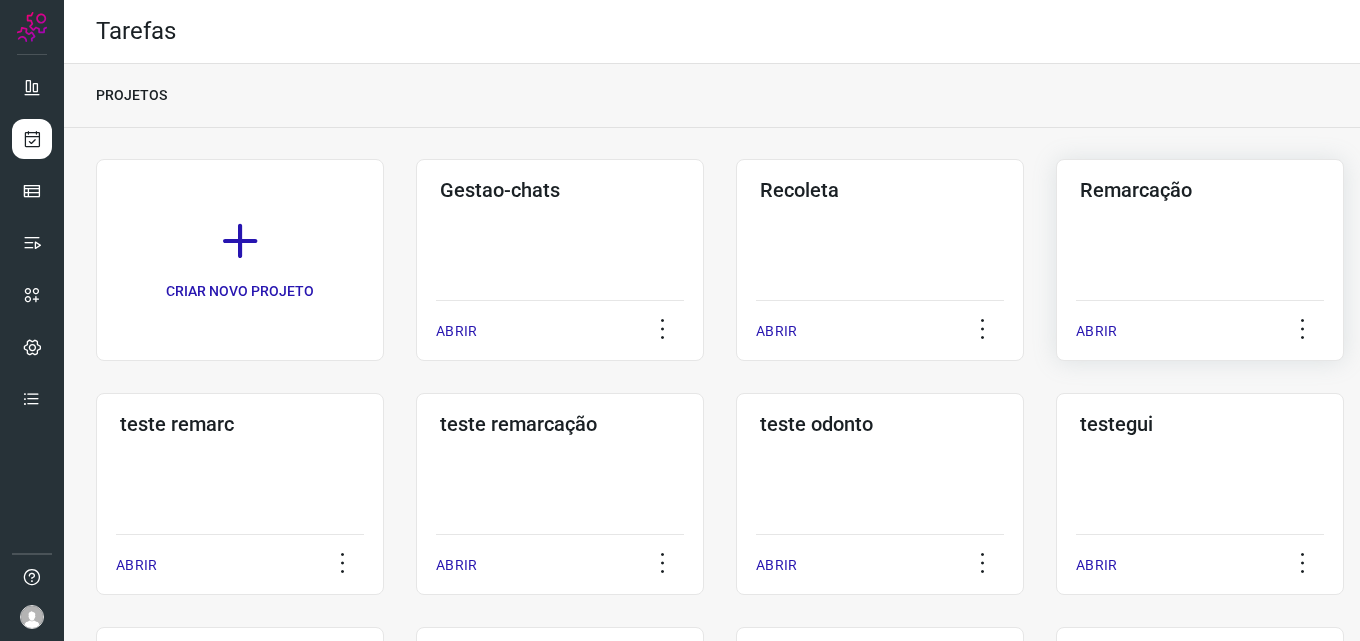 click on "ABRIR" at bounding box center [1200, 325] 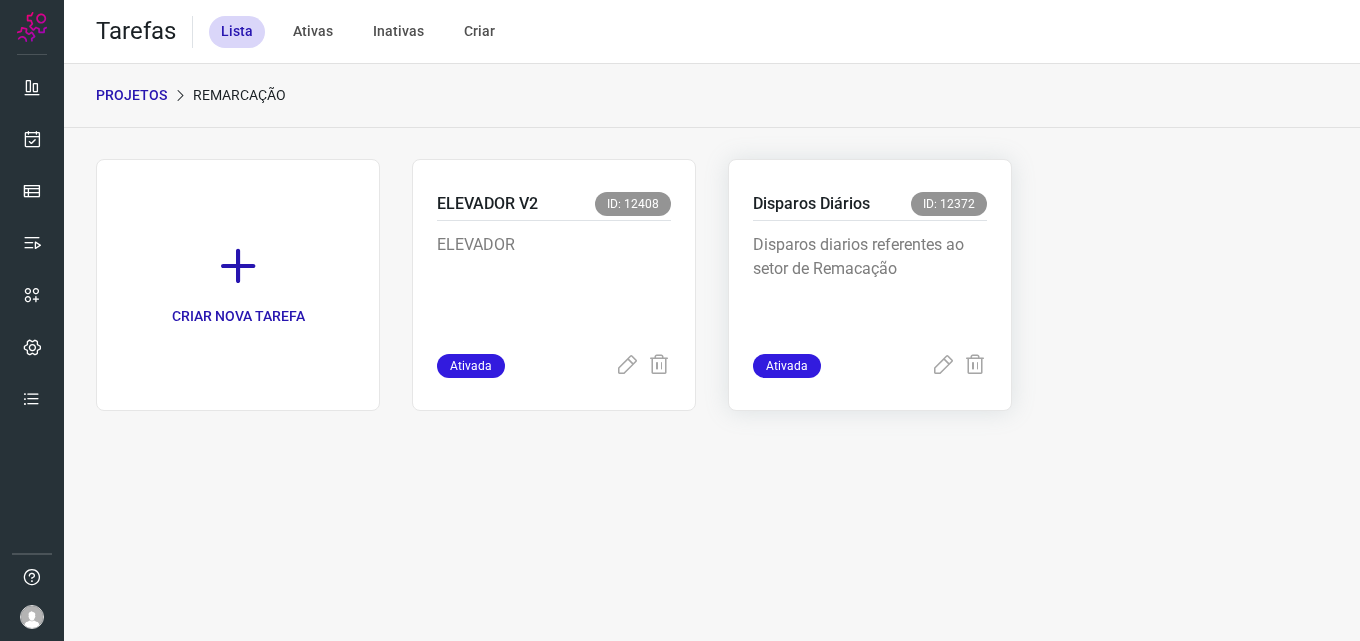 click on "Disparos diarios referentes ao setor de Remacação" at bounding box center (870, 283) 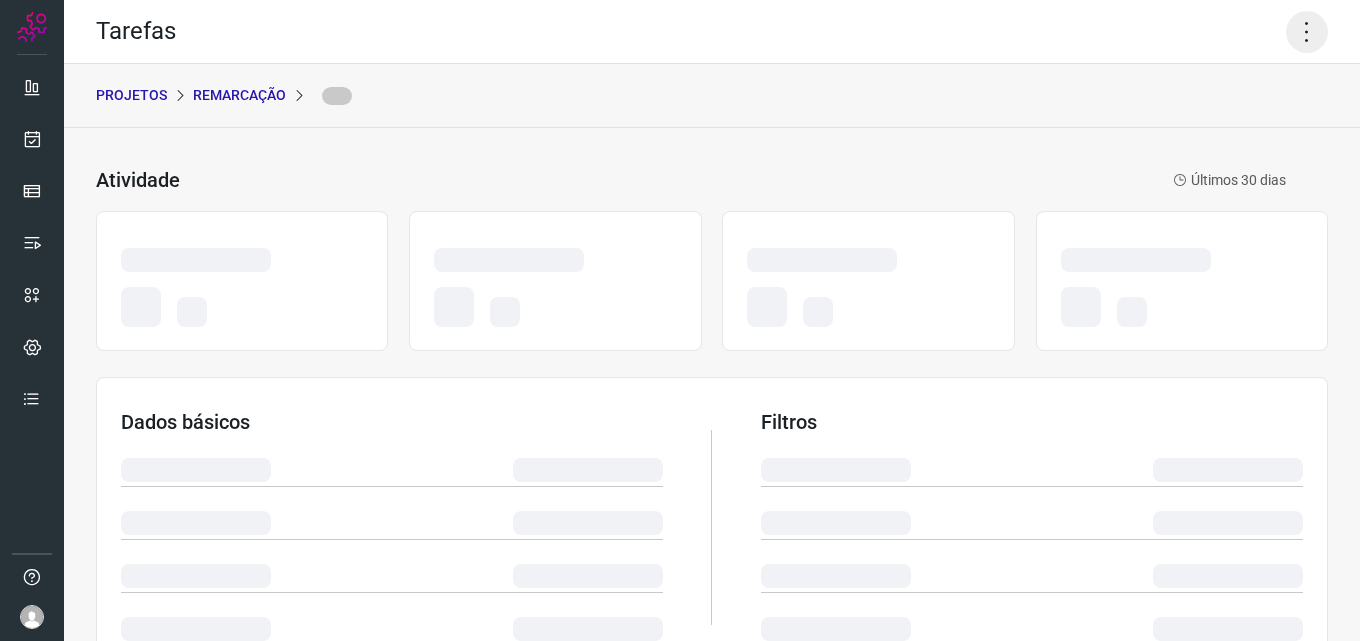 click 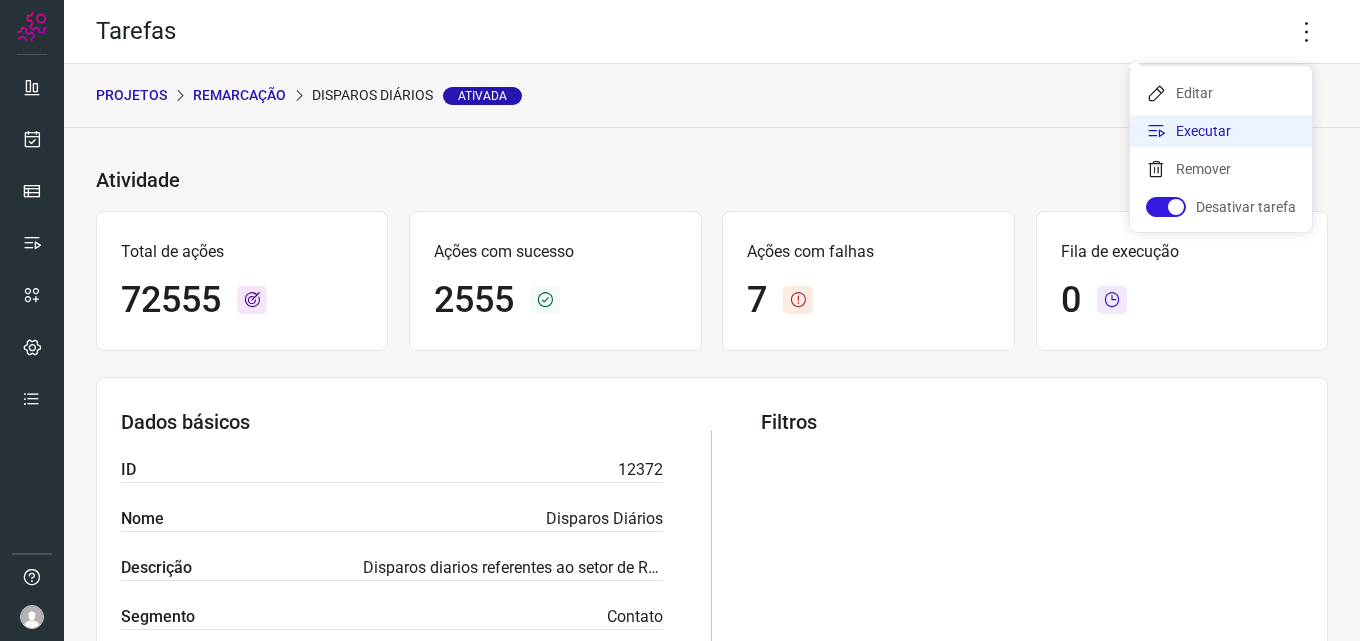 click on "Executar" 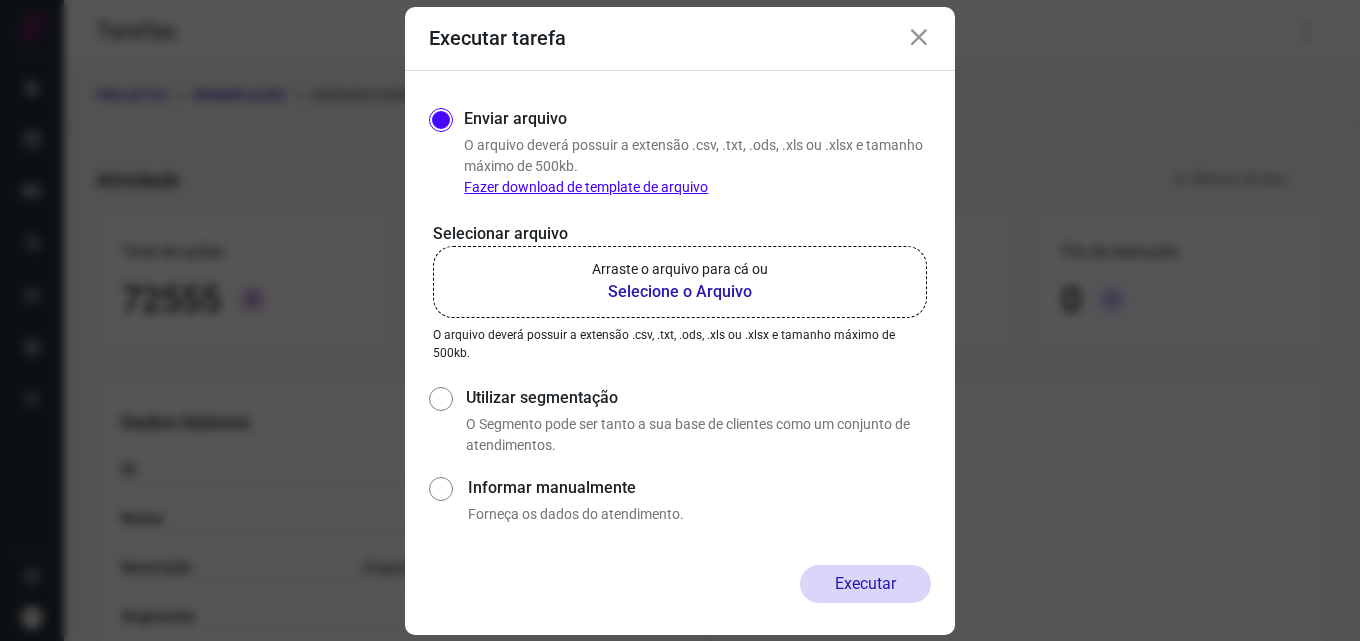click on "Selecione o Arquivo" at bounding box center (680, 292) 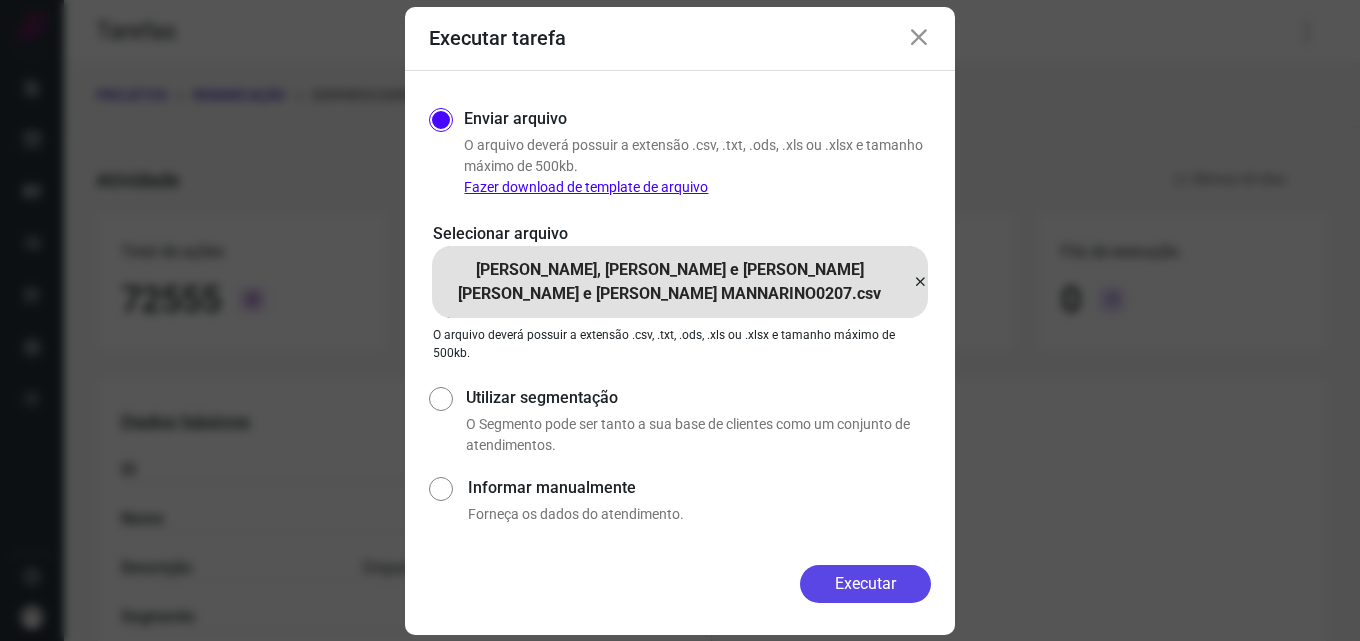 click on "Executar" at bounding box center [865, 584] 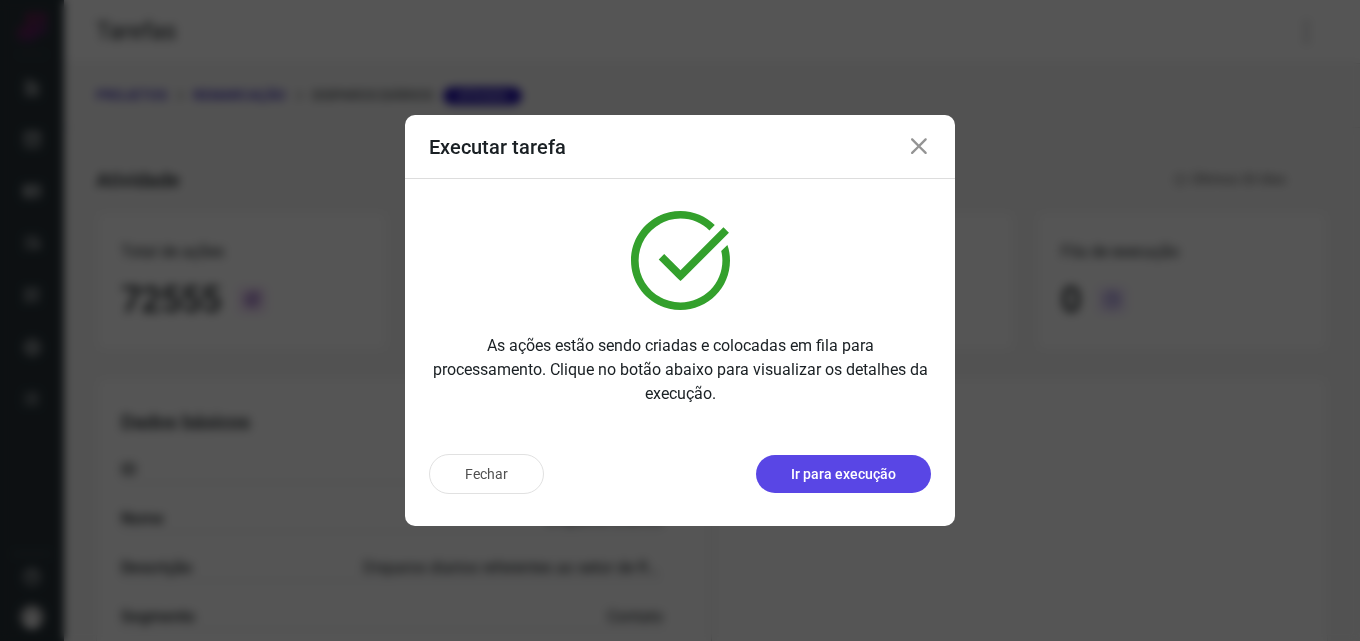 click on "Ir para execução" at bounding box center [843, 474] 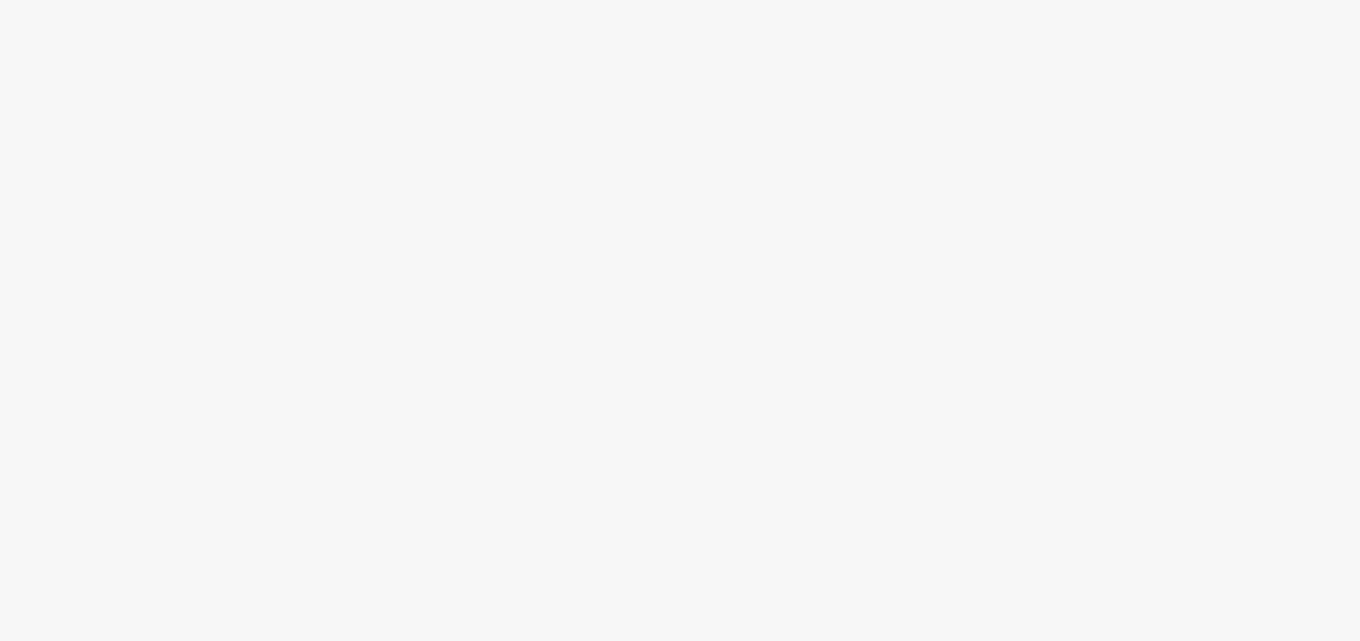 scroll, scrollTop: 0, scrollLeft: 0, axis: both 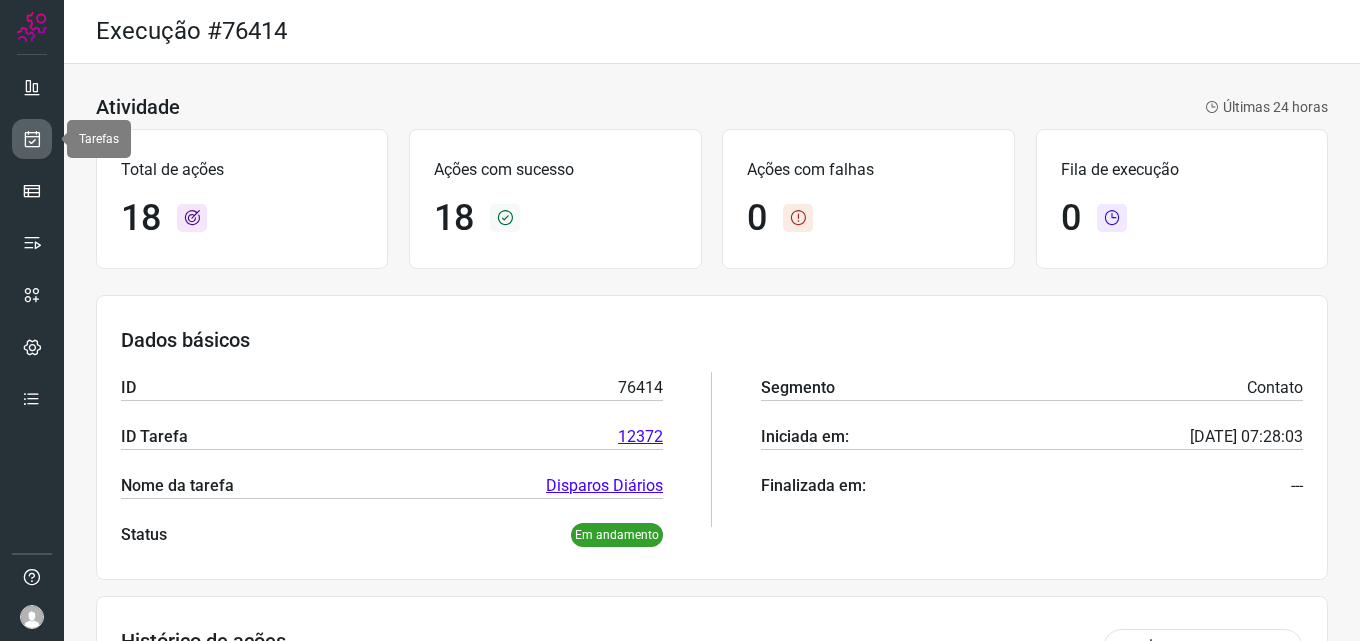 click at bounding box center (32, 139) 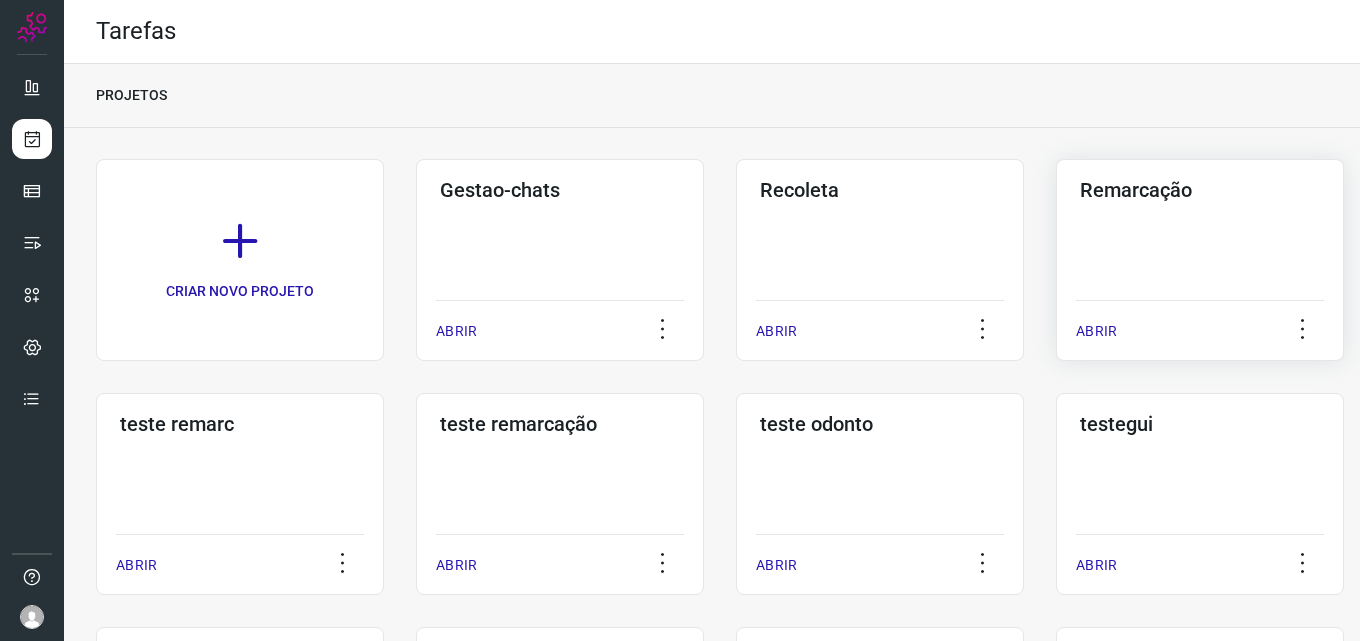 click on "Remarcação  ABRIR" 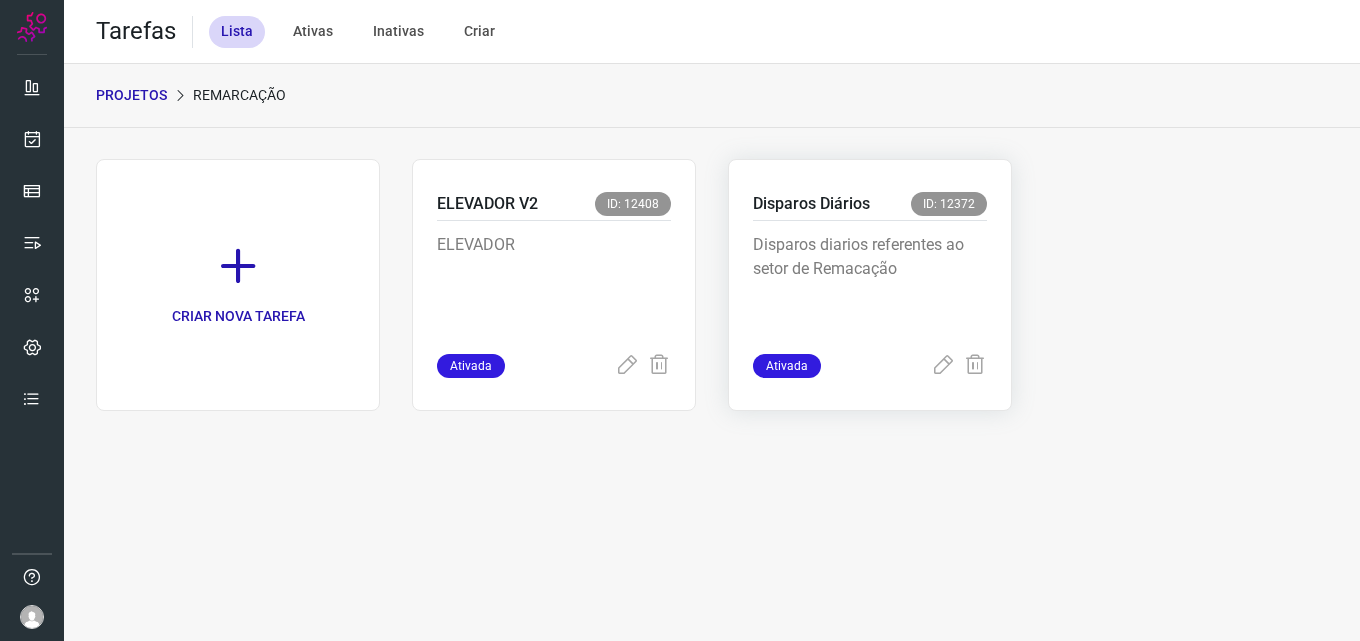 click on "Disparos diarios referentes ao setor de Remacação" at bounding box center [870, 283] 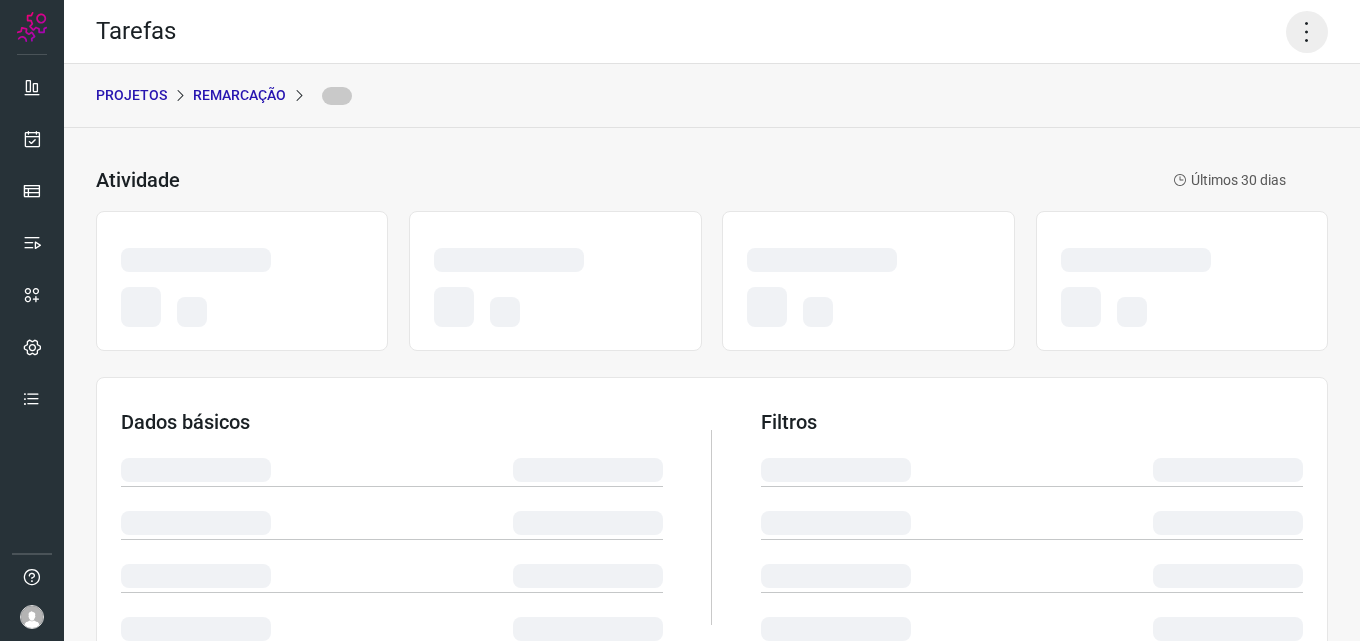 click 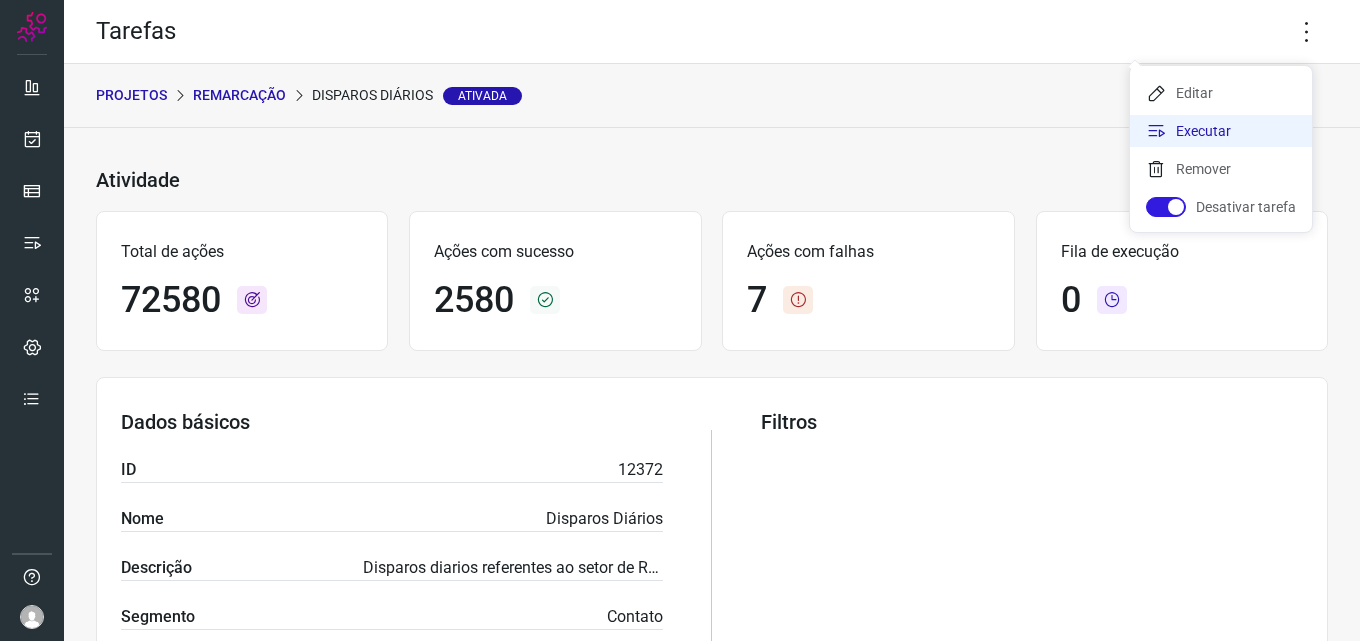 click on "Executar" 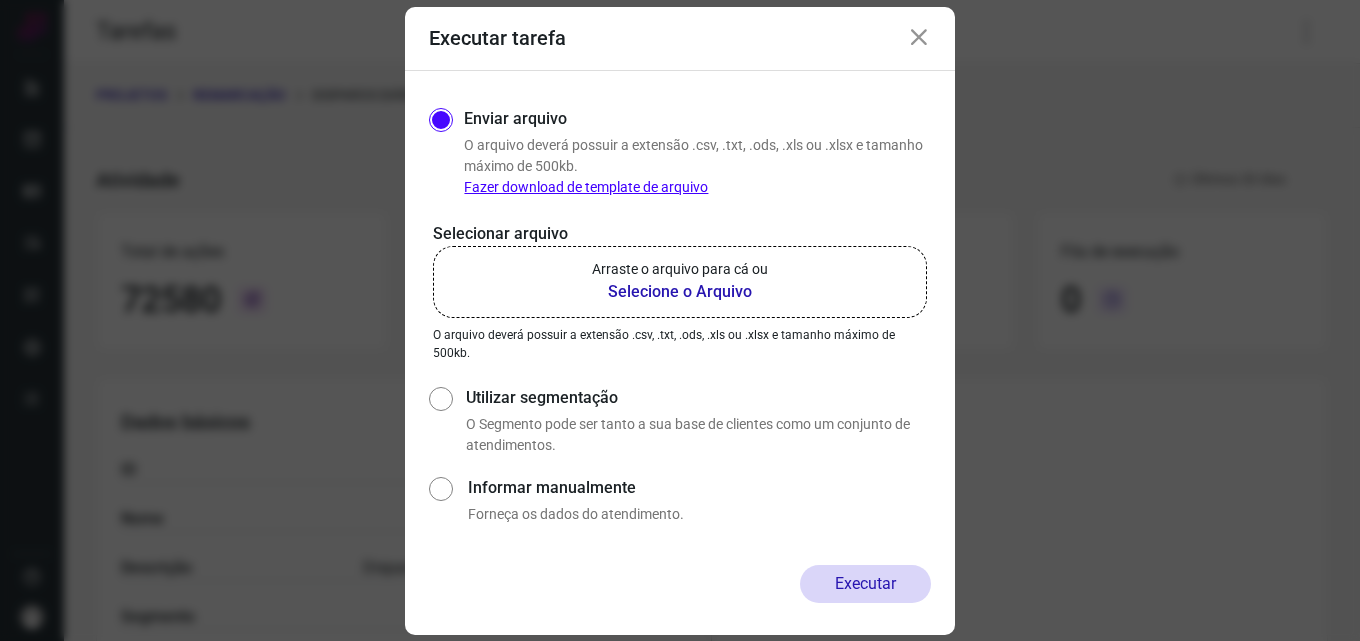 click on "Arraste o arquivo para cá ou" at bounding box center [680, 269] 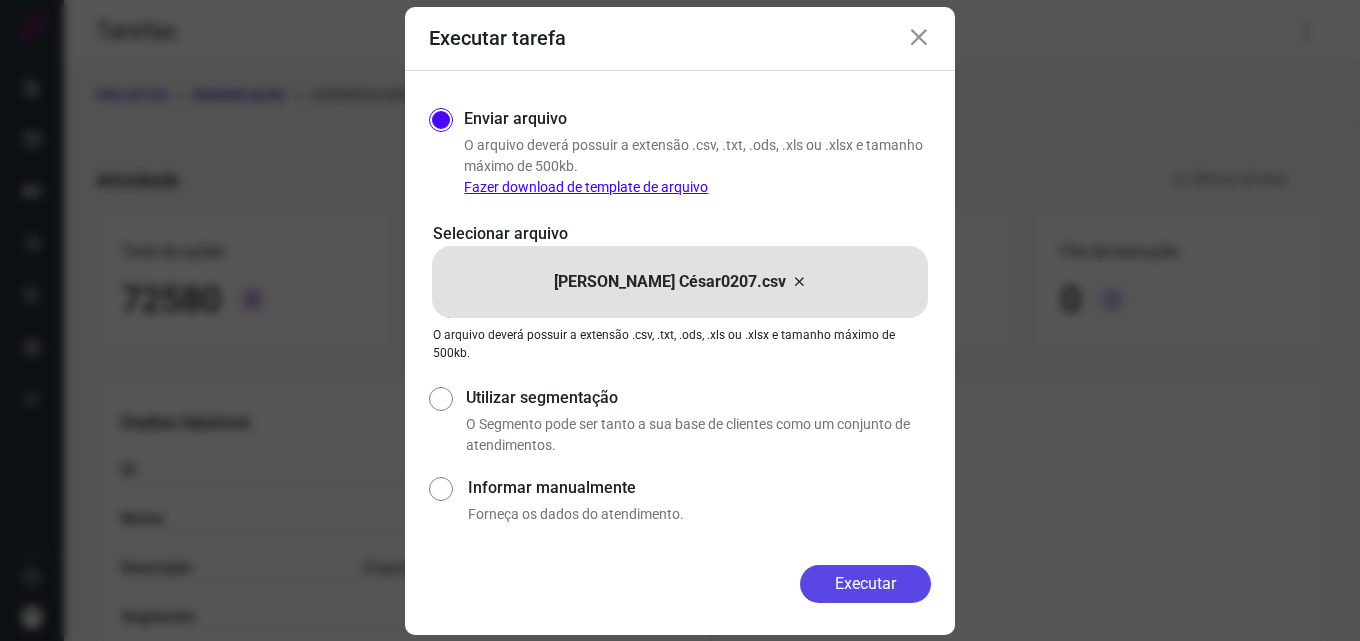 click on "Executar" at bounding box center [865, 584] 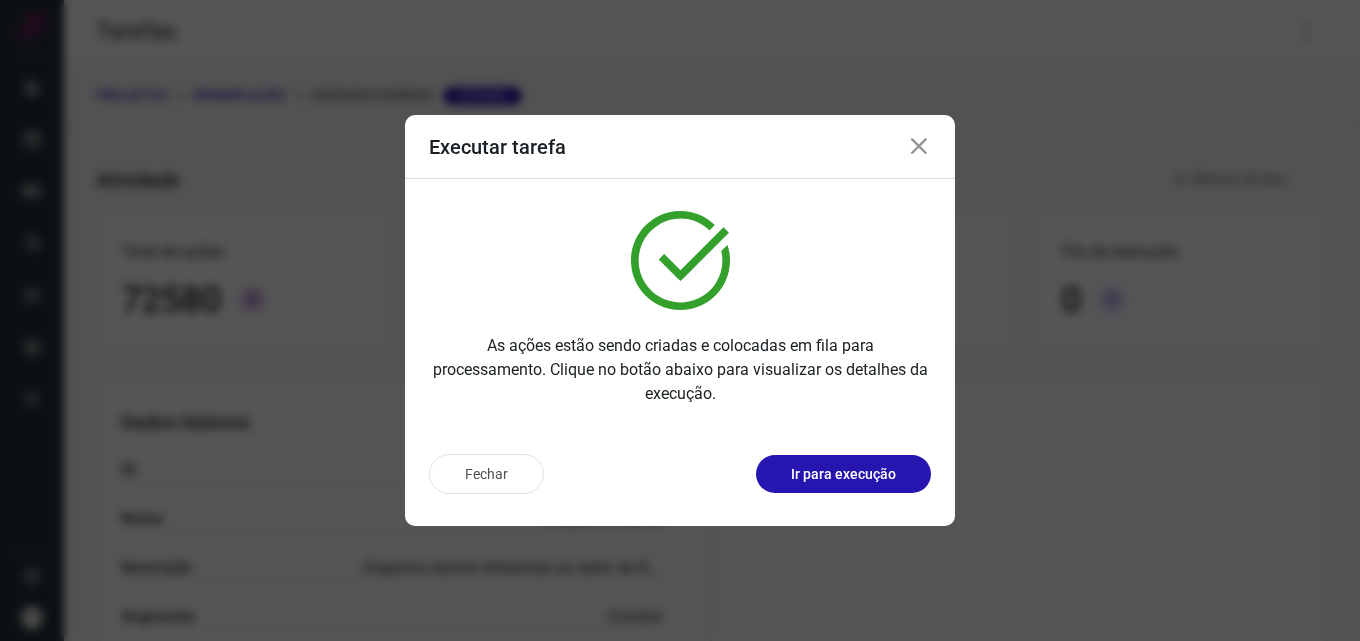 click on "Fechar  Ir para execução" at bounding box center (680, 482) 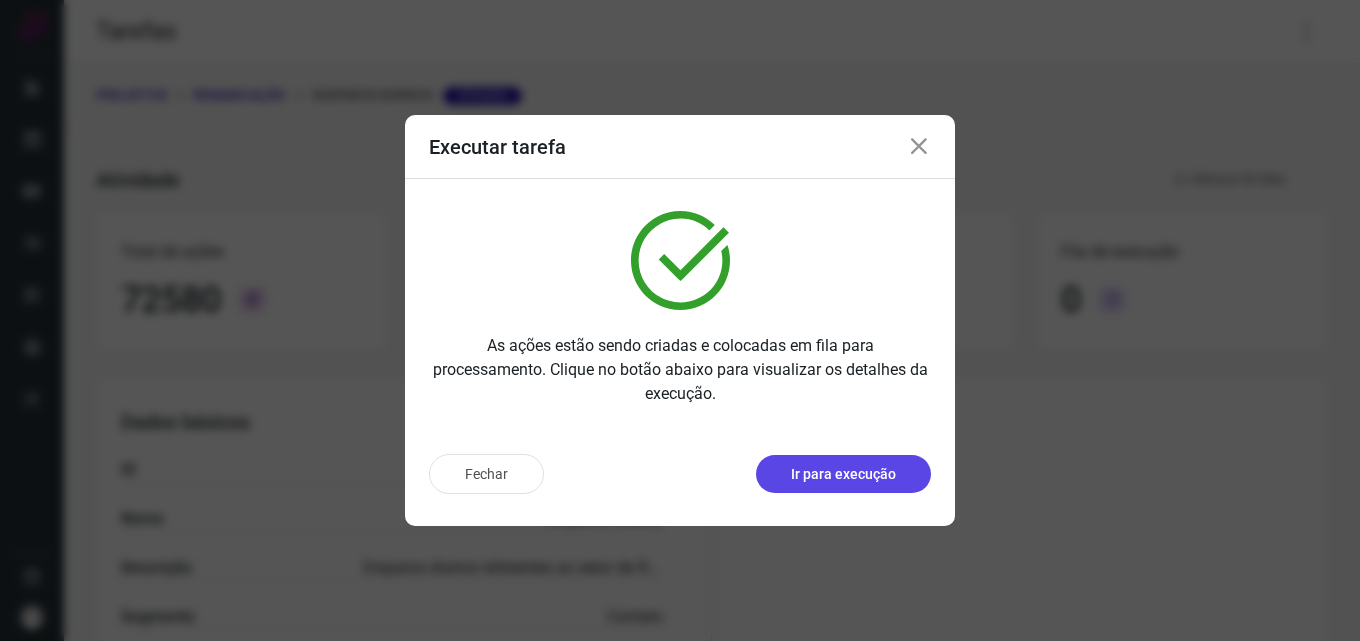 click on "Ir para execução" at bounding box center (843, 474) 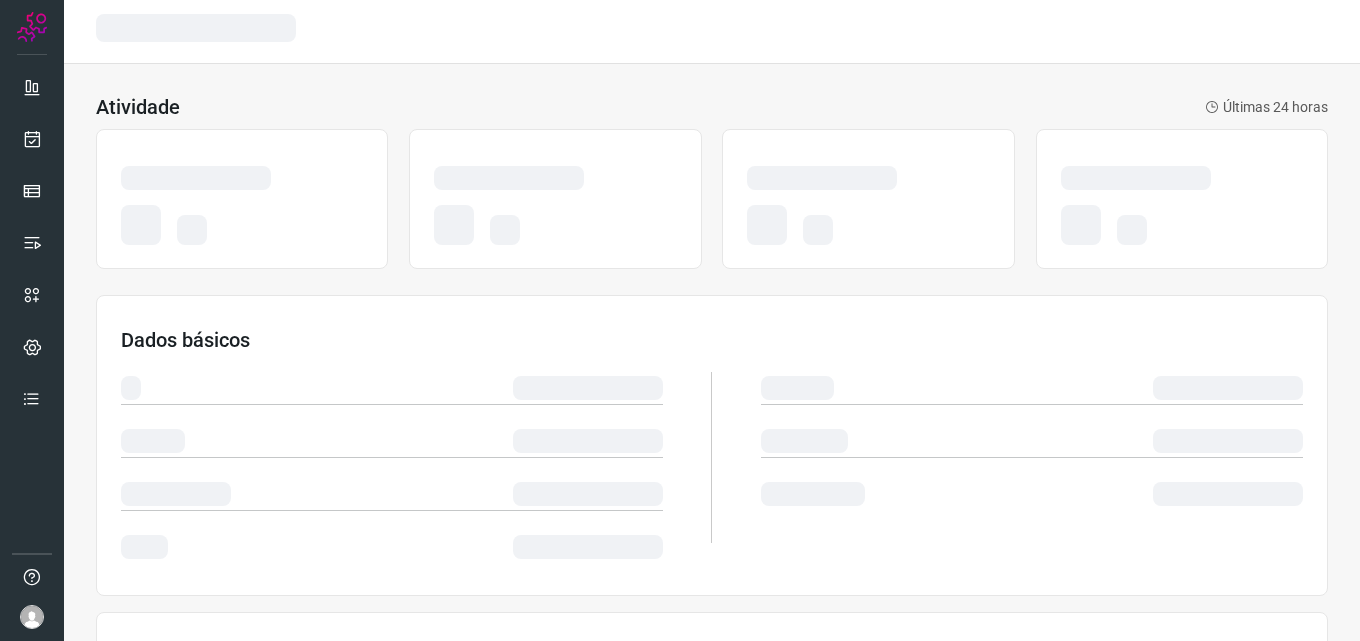 scroll, scrollTop: 0, scrollLeft: 0, axis: both 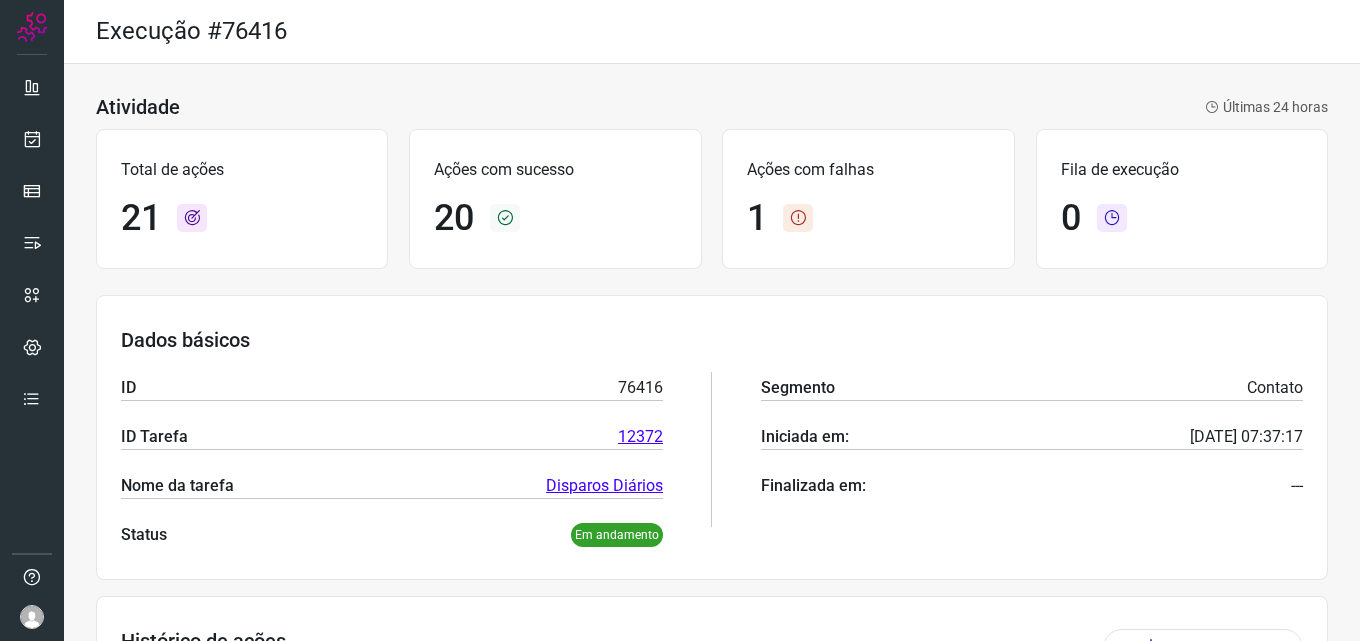 click at bounding box center (798, 218) 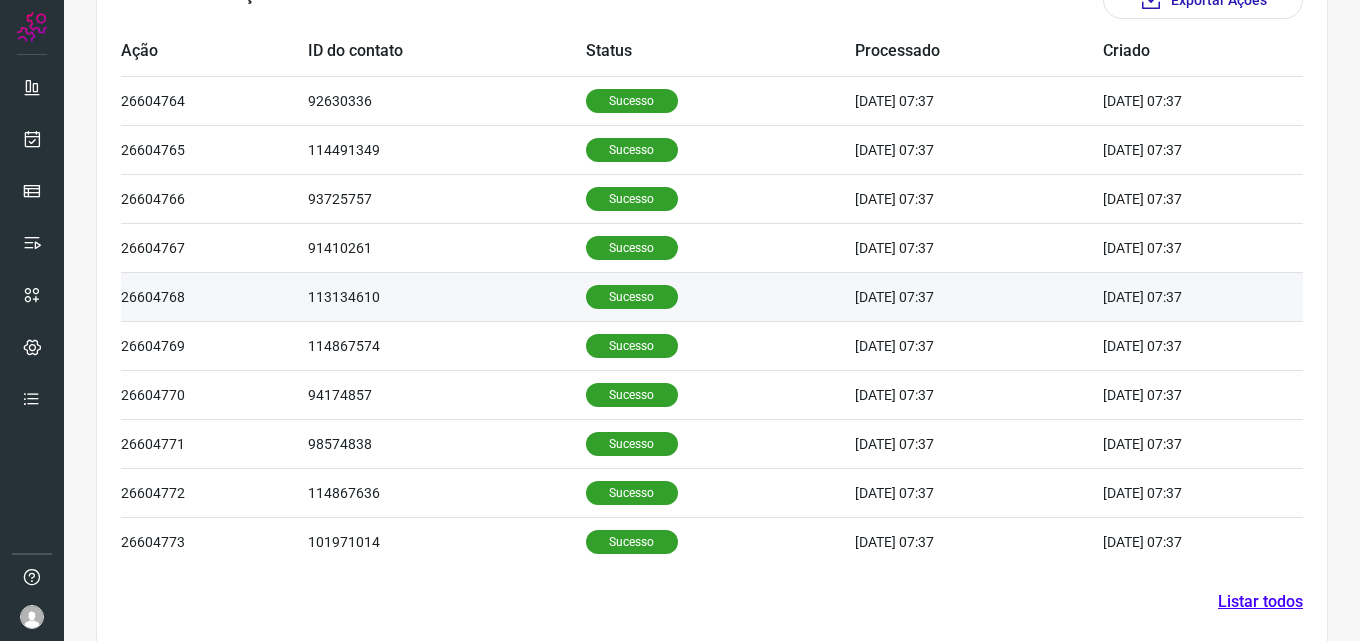 scroll, scrollTop: 674, scrollLeft: 0, axis: vertical 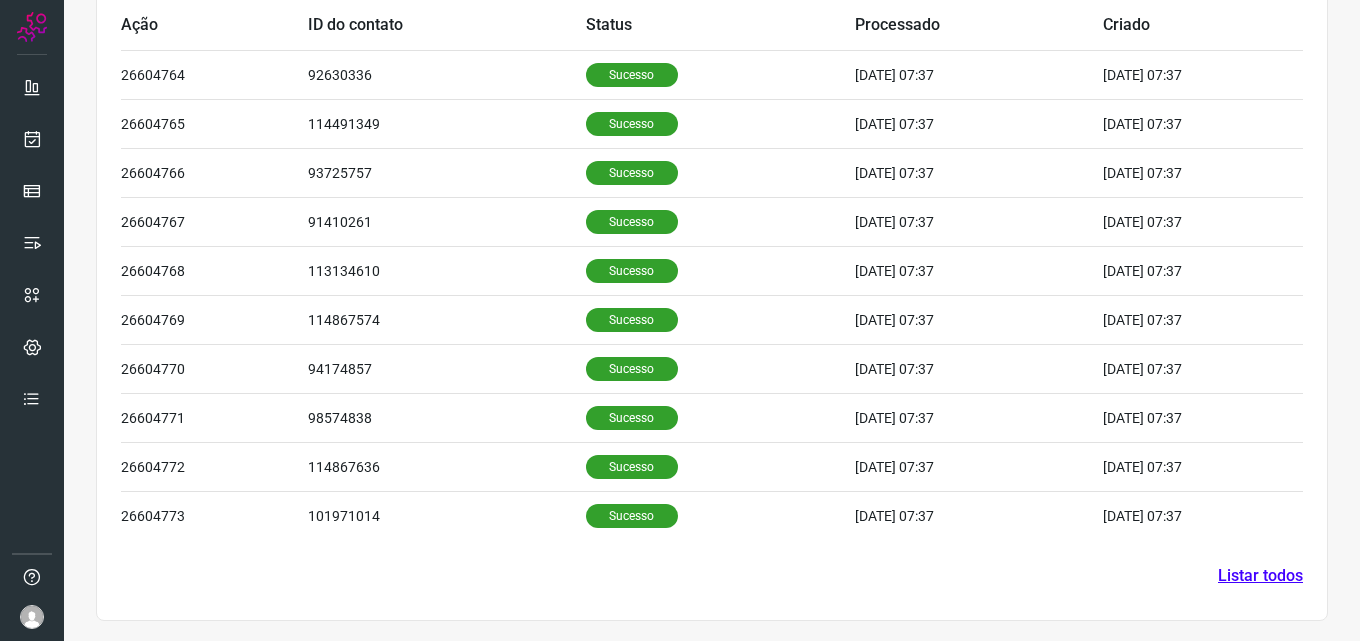click on "Listar todos" at bounding box center (1260, 576) 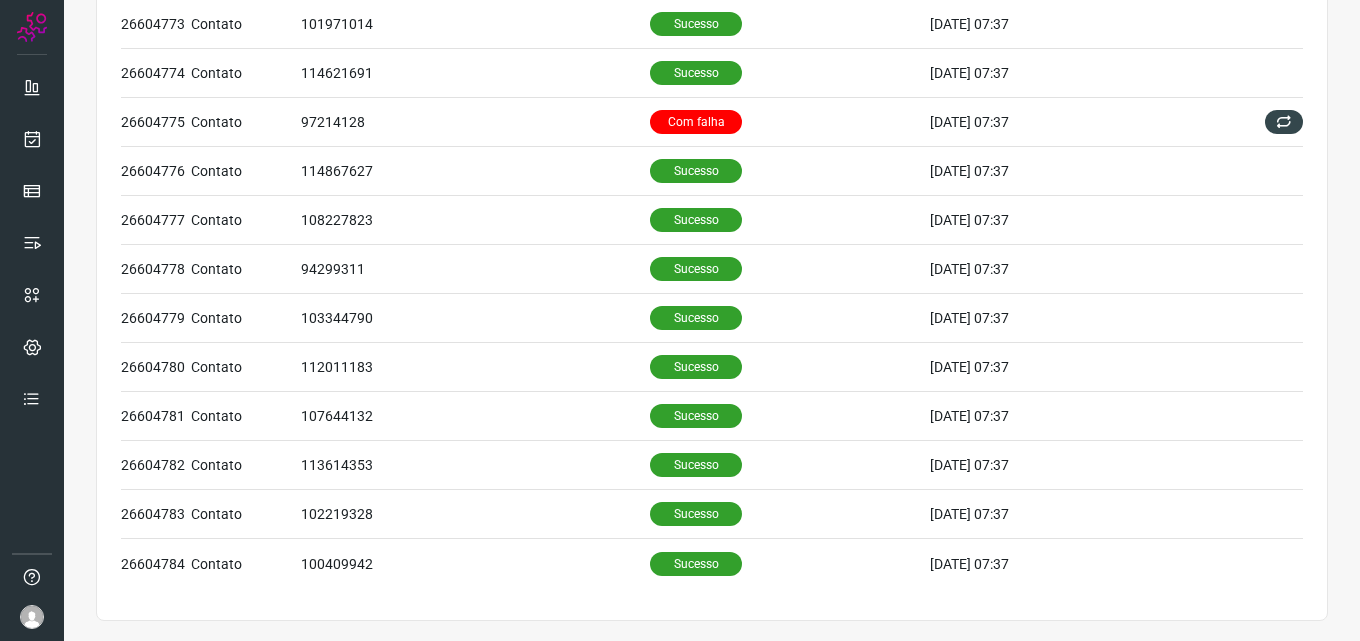 scroll, scrollTop: 516, scrollLeft: 0, axis: vertical 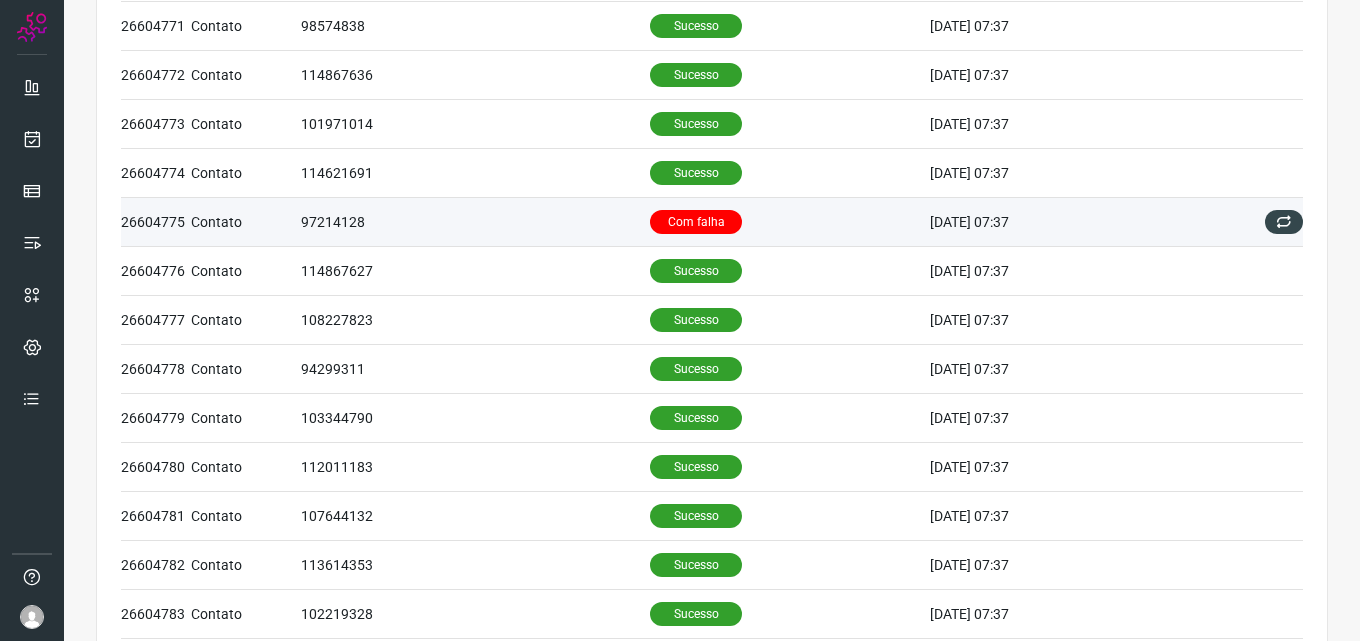 click on "Com falha" at bounding box center (696, 222) 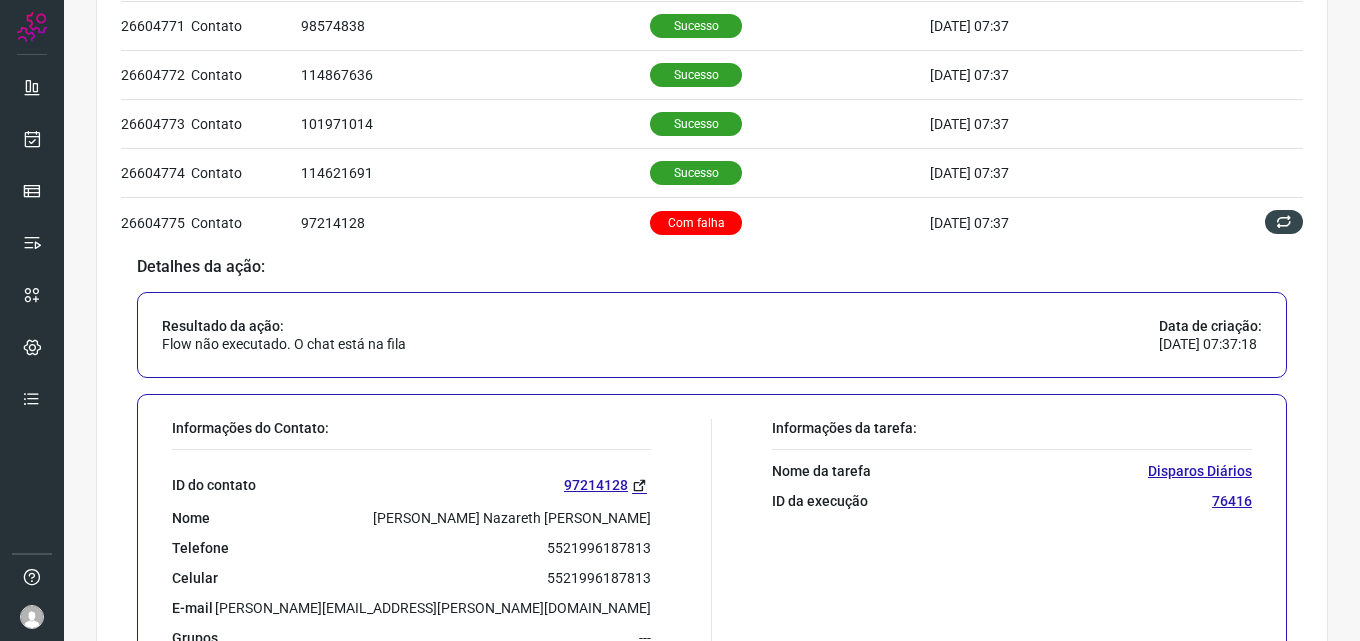 scroll, scrollTop: 616, scrollLeft: 0, axis: vertical 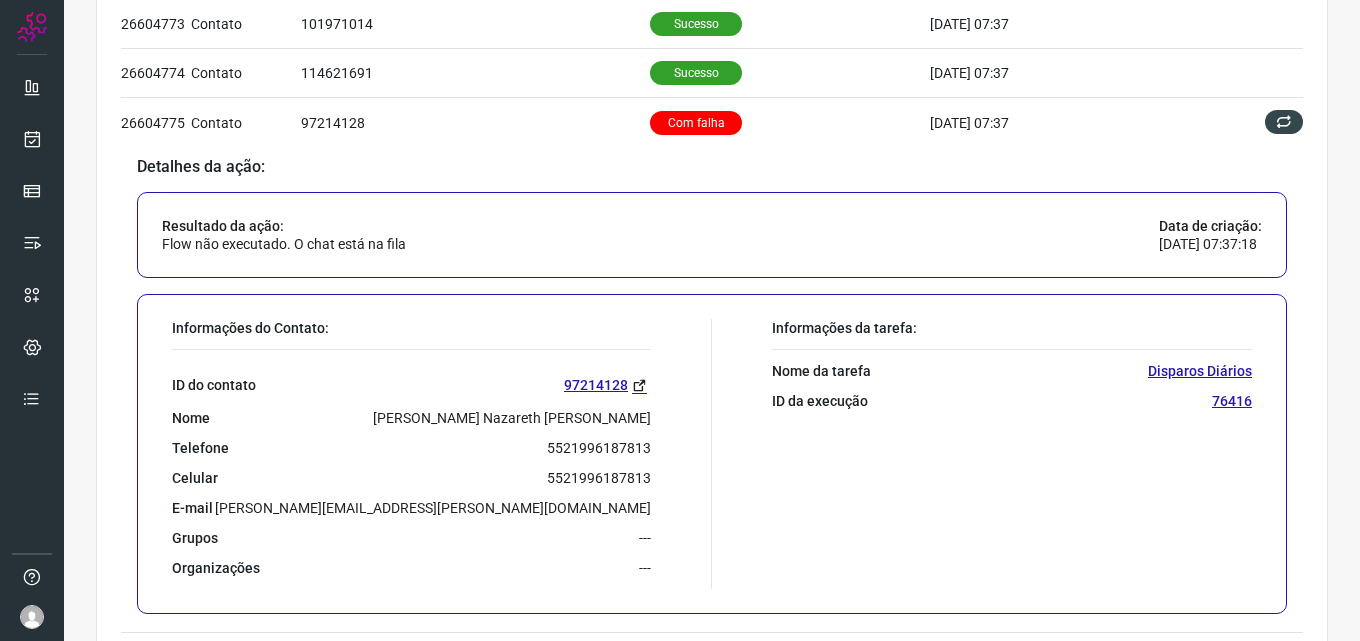 click on "5521996187813" at bounding box center (599, 448) 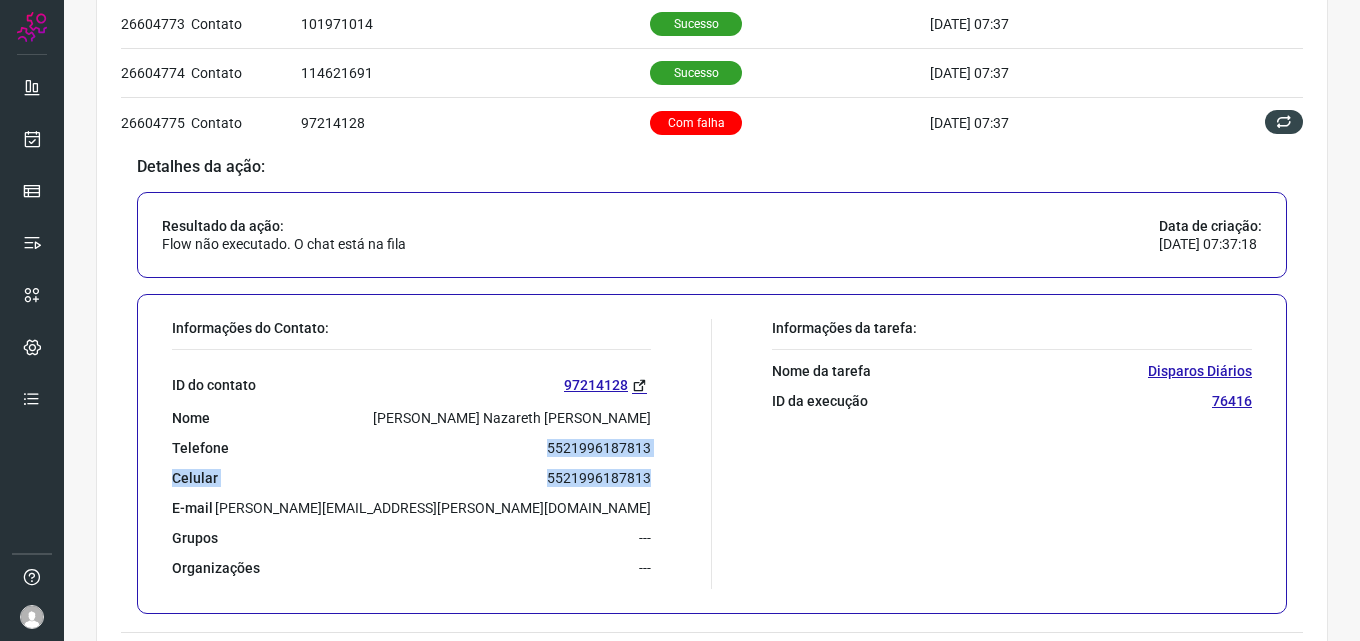 drag, startPoint x: 543, startPoint y: 449, endPoint x: 654, endPoint y: 461, distance: 111.64677 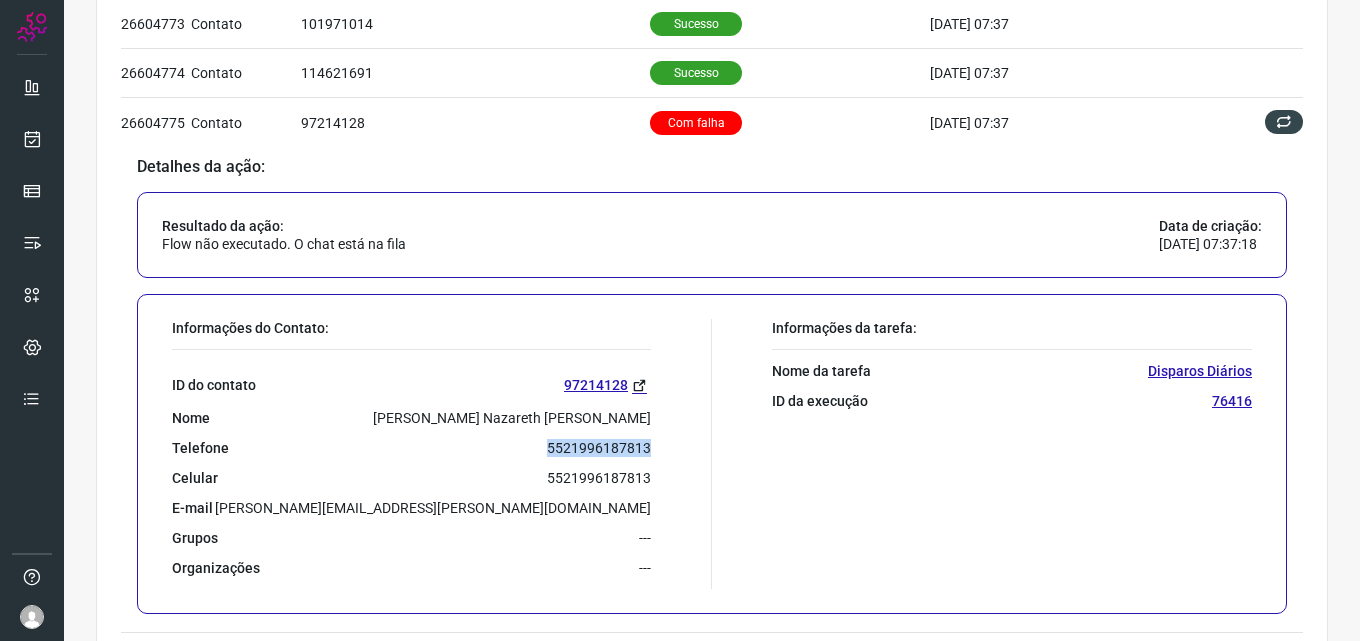 drag, startPoint x: 550, startPoint y: 443, endPoint x: 676, endPoint y: 449, distance: 126.14278 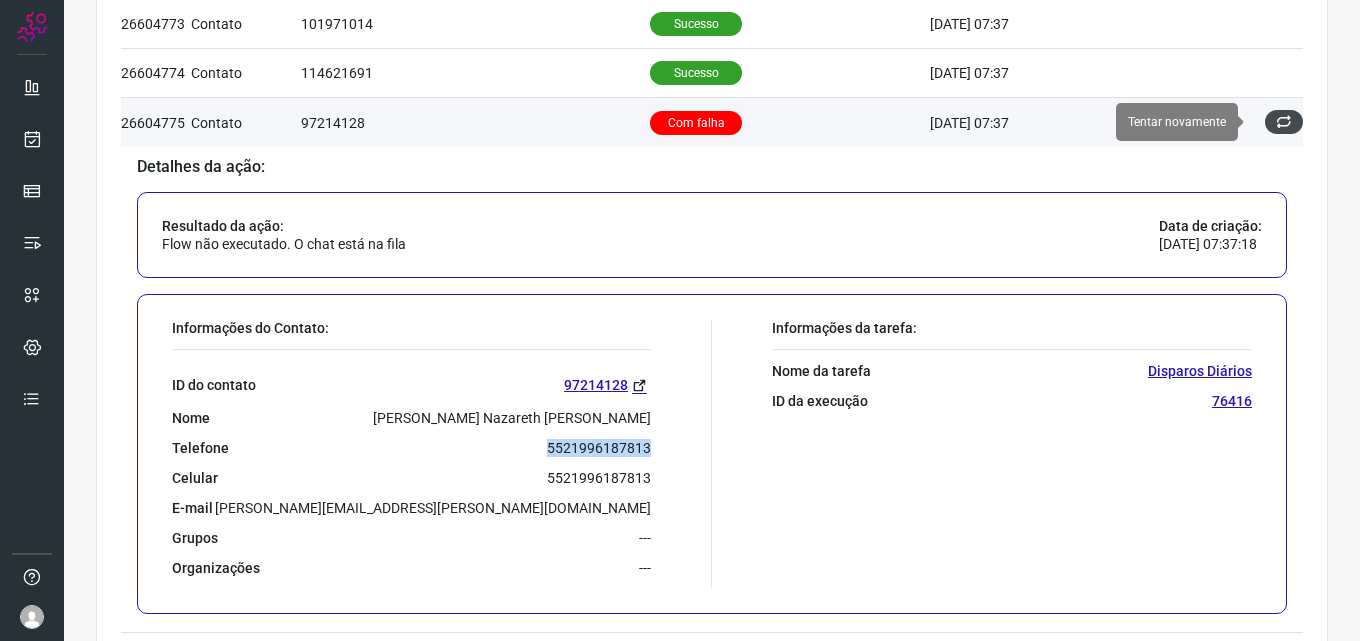 click at bounding box center (1284, 122) 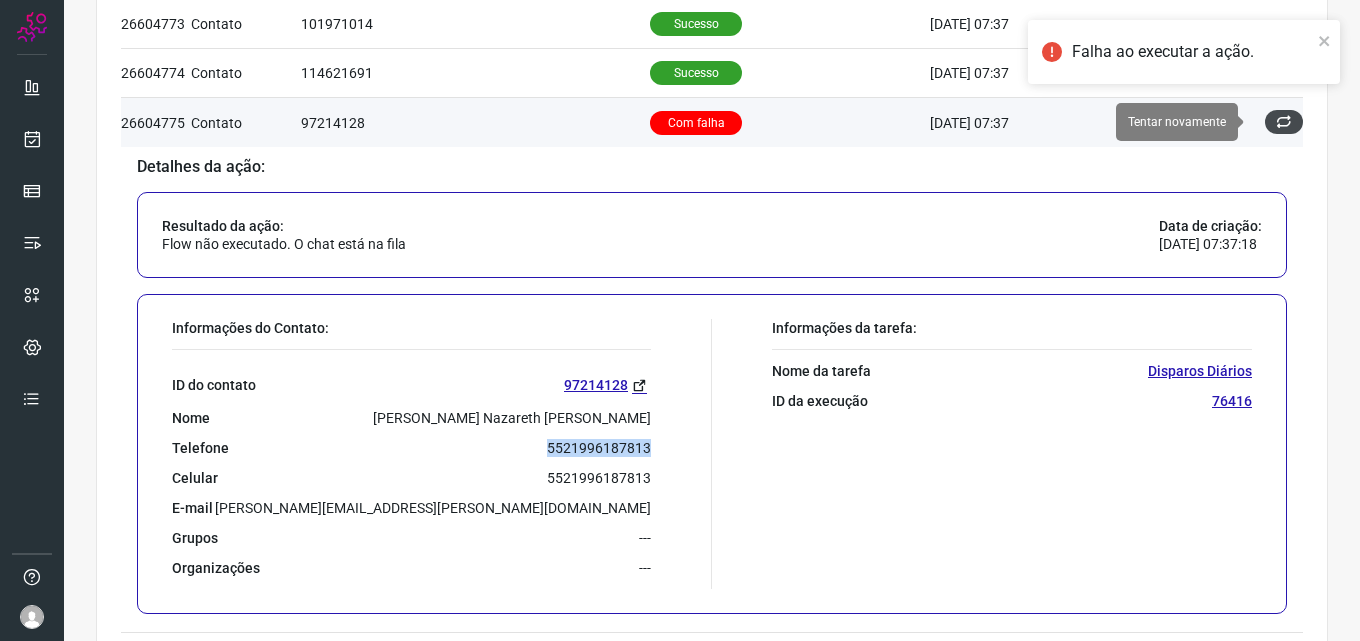click at bounding box center (1284, 122) 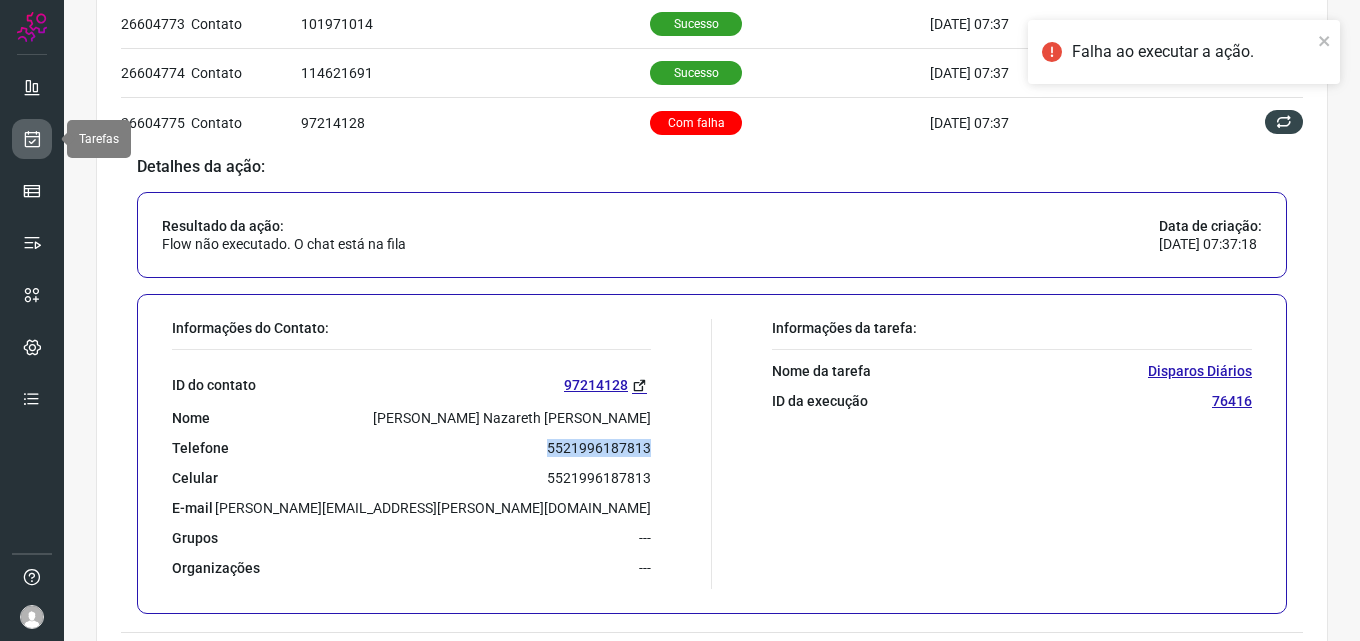 click at bounding box center [32, 139] 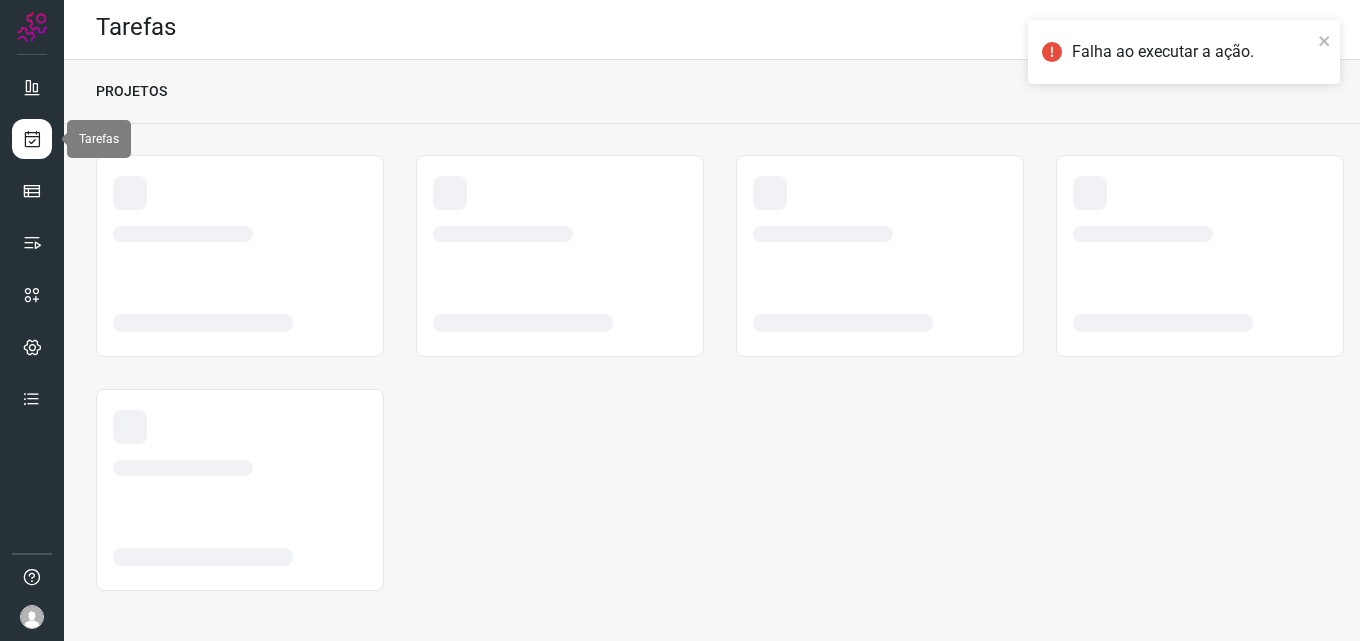 scroll, scrollTop: 4, scrollLeft: 0, axis: vertical 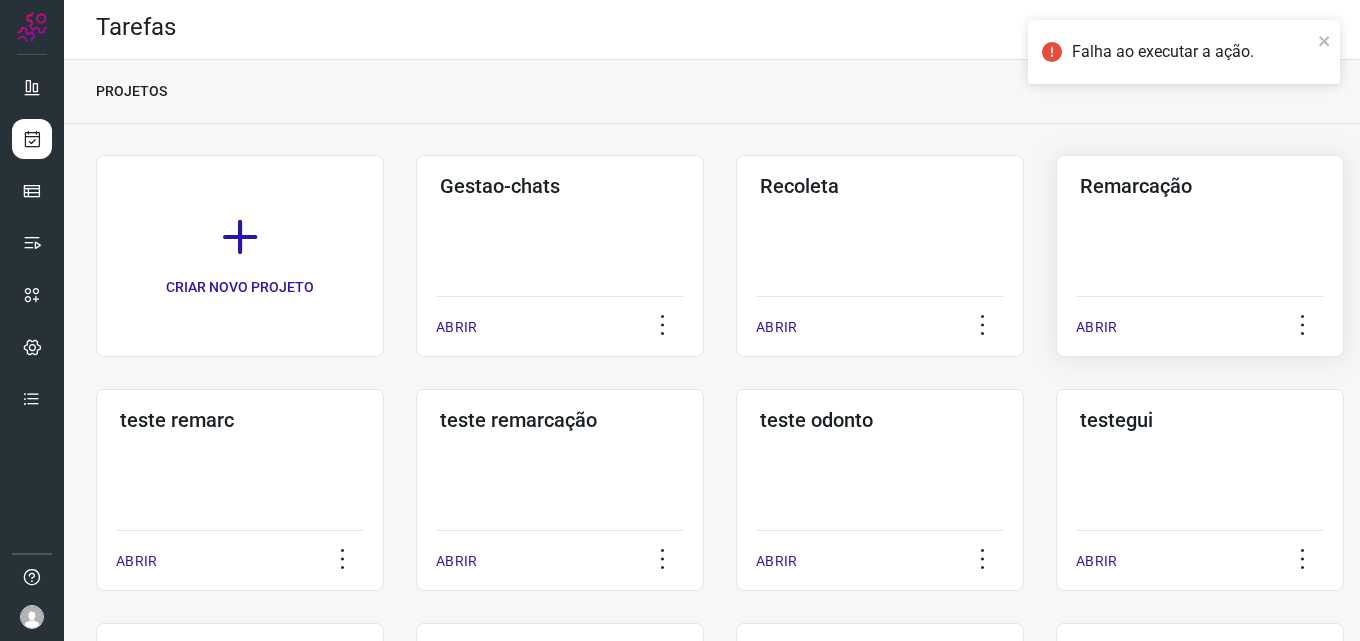 click on "Remarcação  ABRIR" 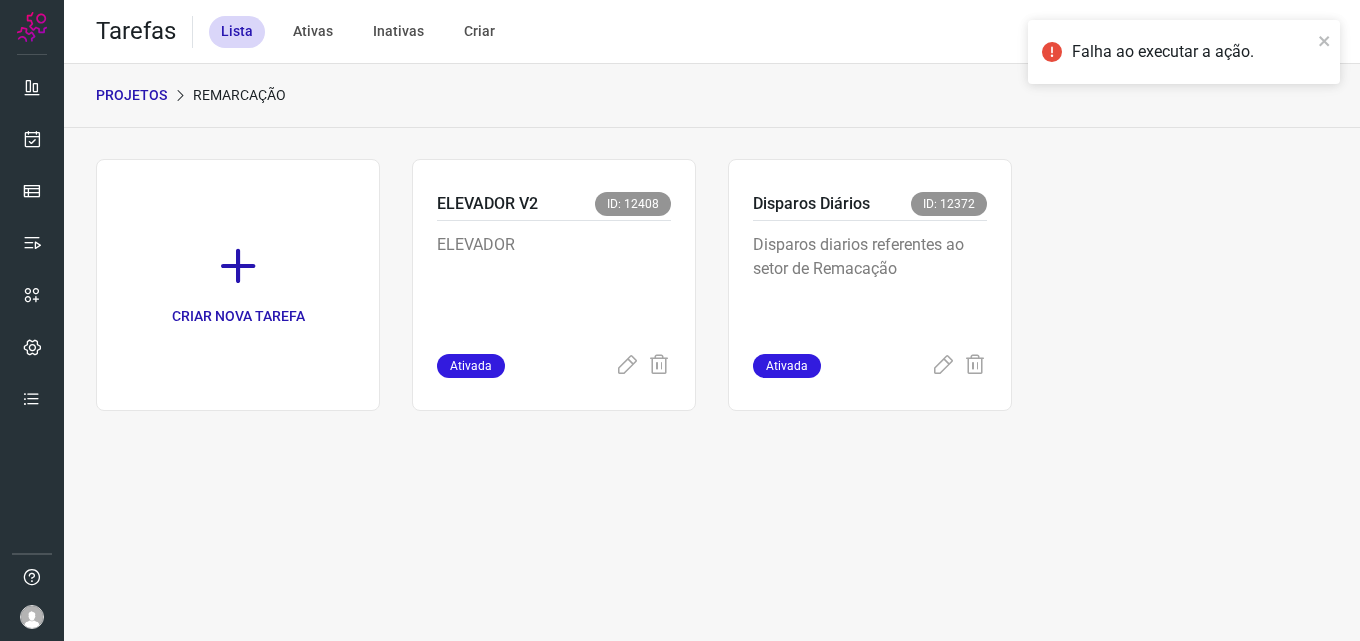 scroll, scrollTop: 0, scrollLeft: 0, axis: both 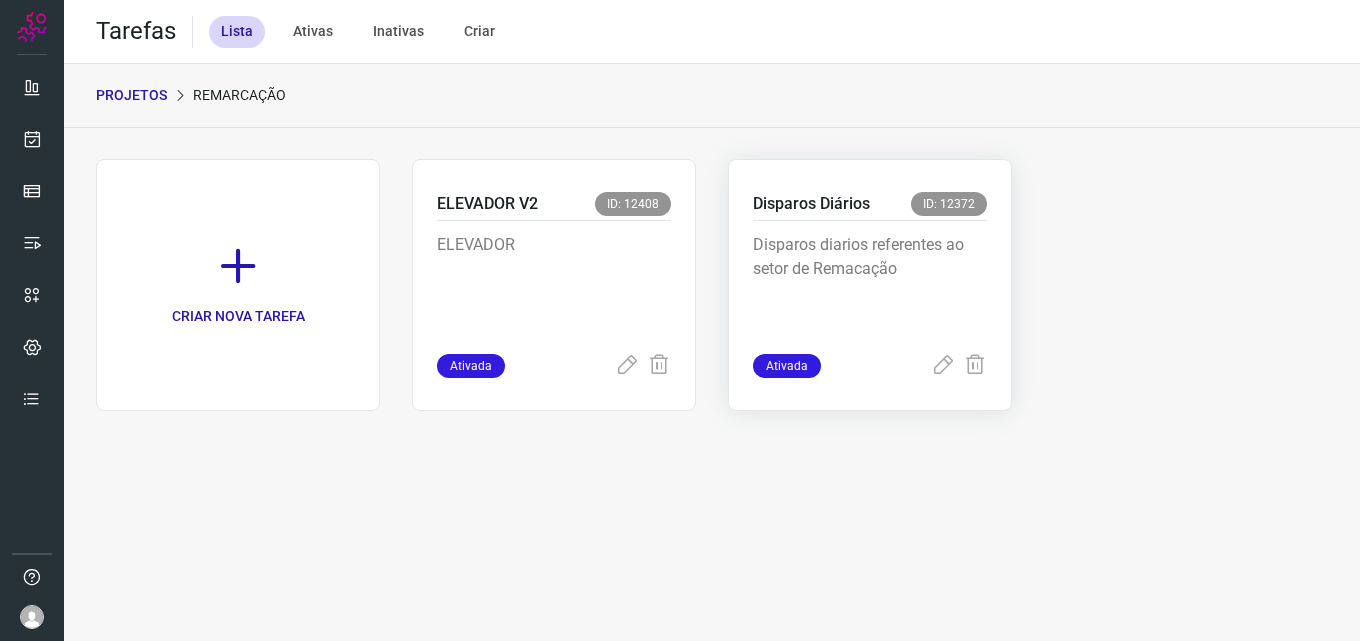 click on "Disparos Diários" at bounding box center [811, 204] 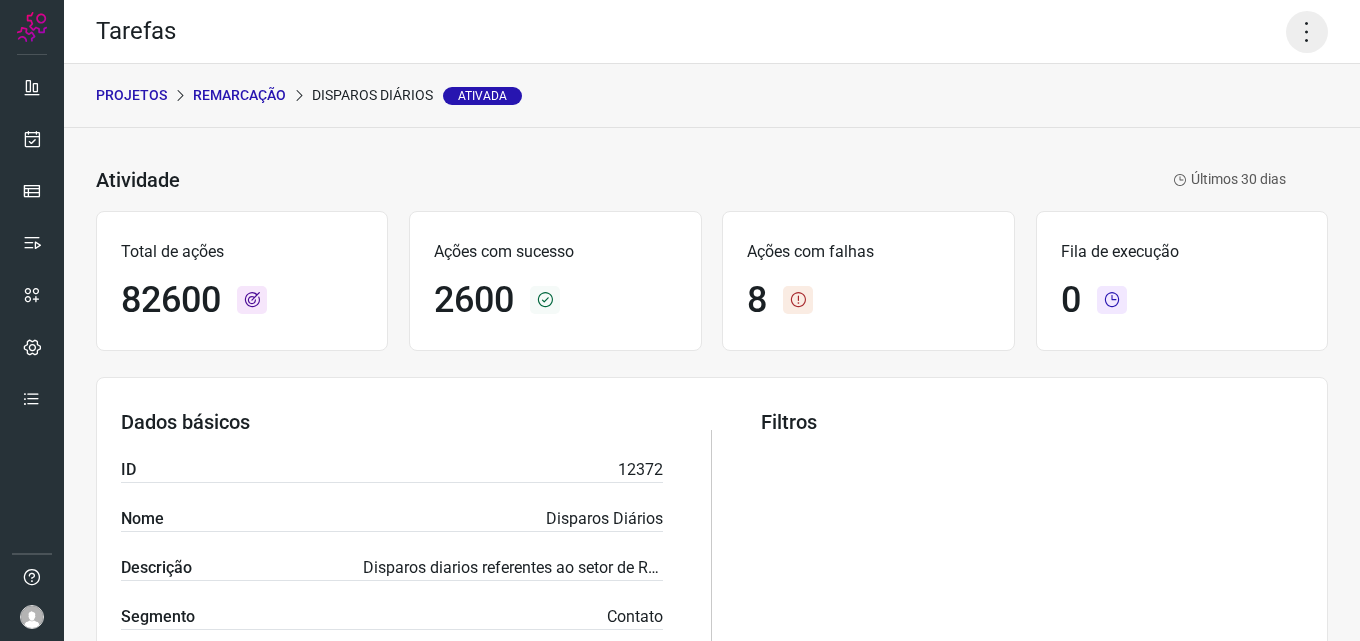 click 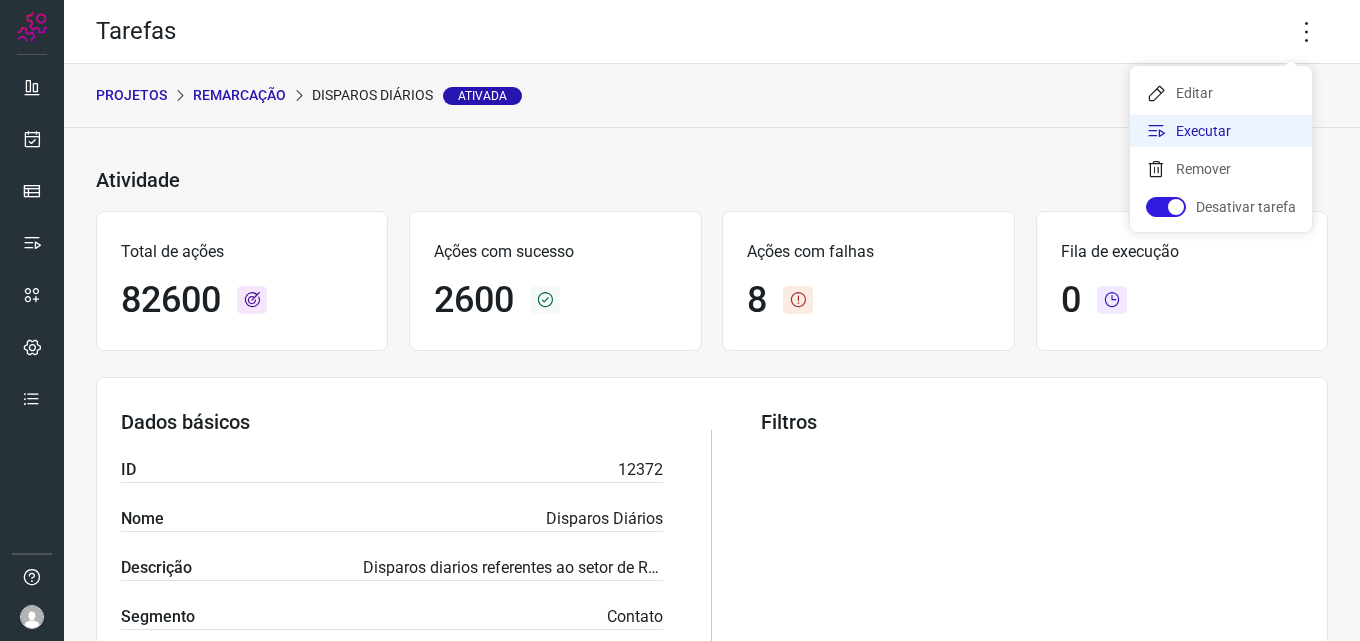 click on "Executar" 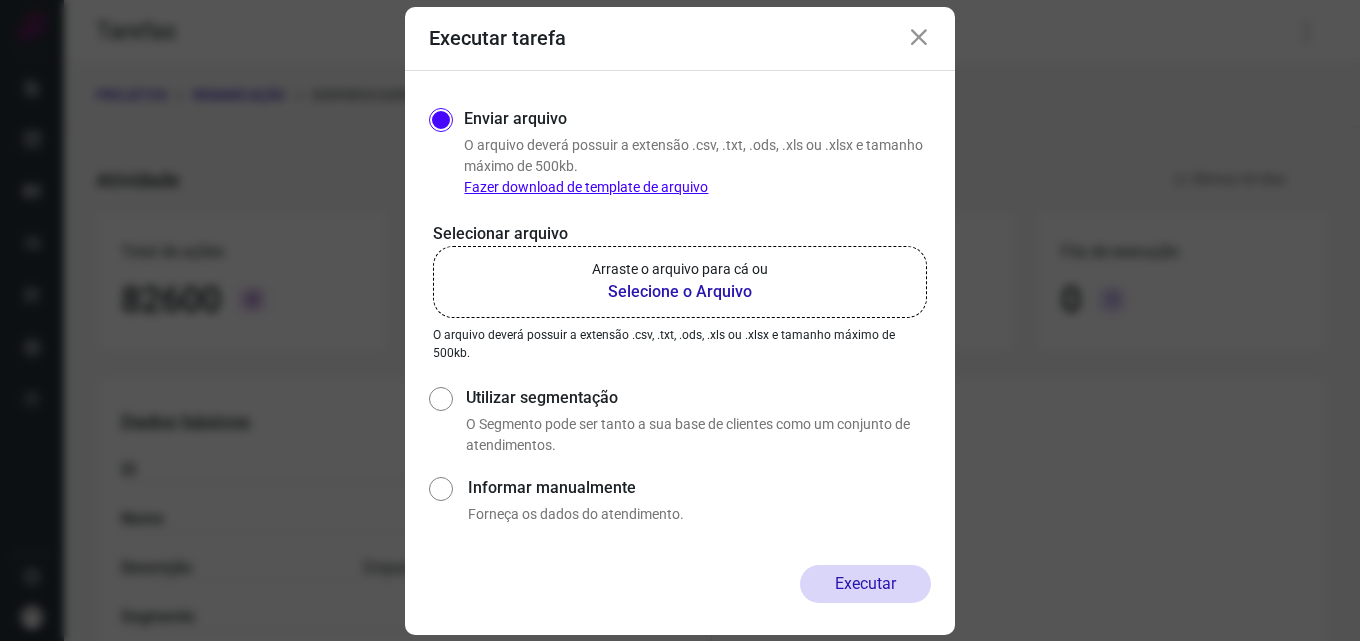 click on "Arraste o arquivo para cá ou" at bounding box center (680, 269) 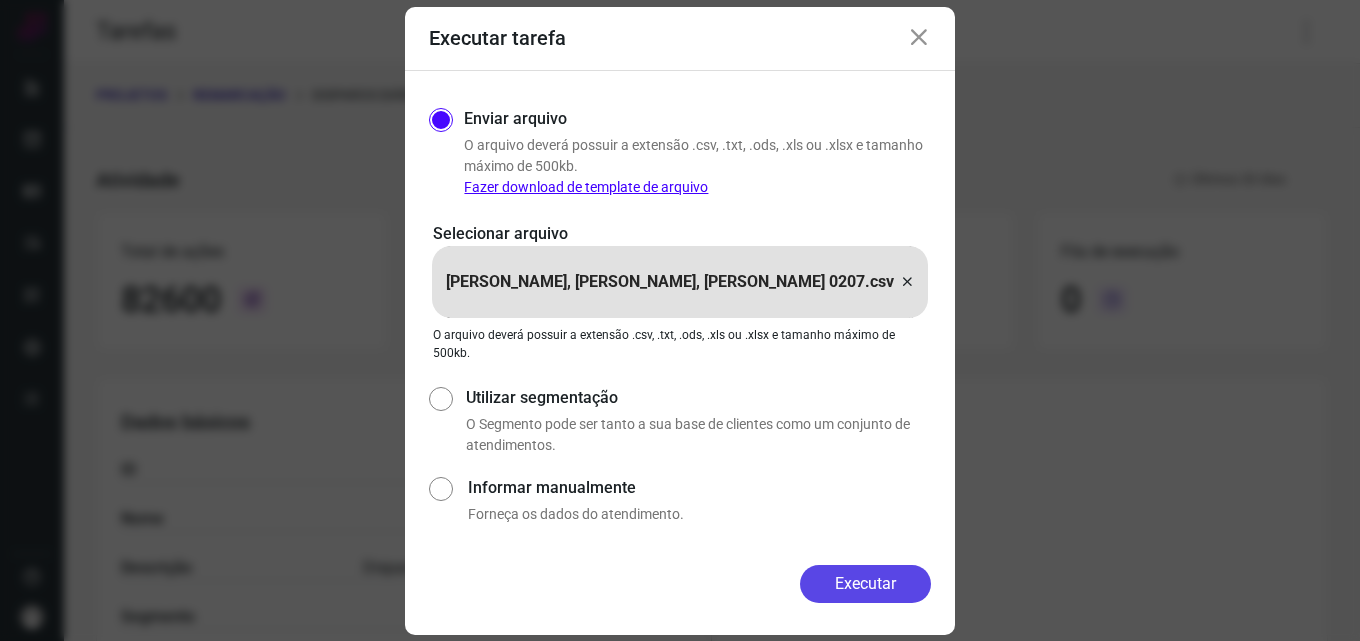 click on "Executar" at bounding box center [865, 584] 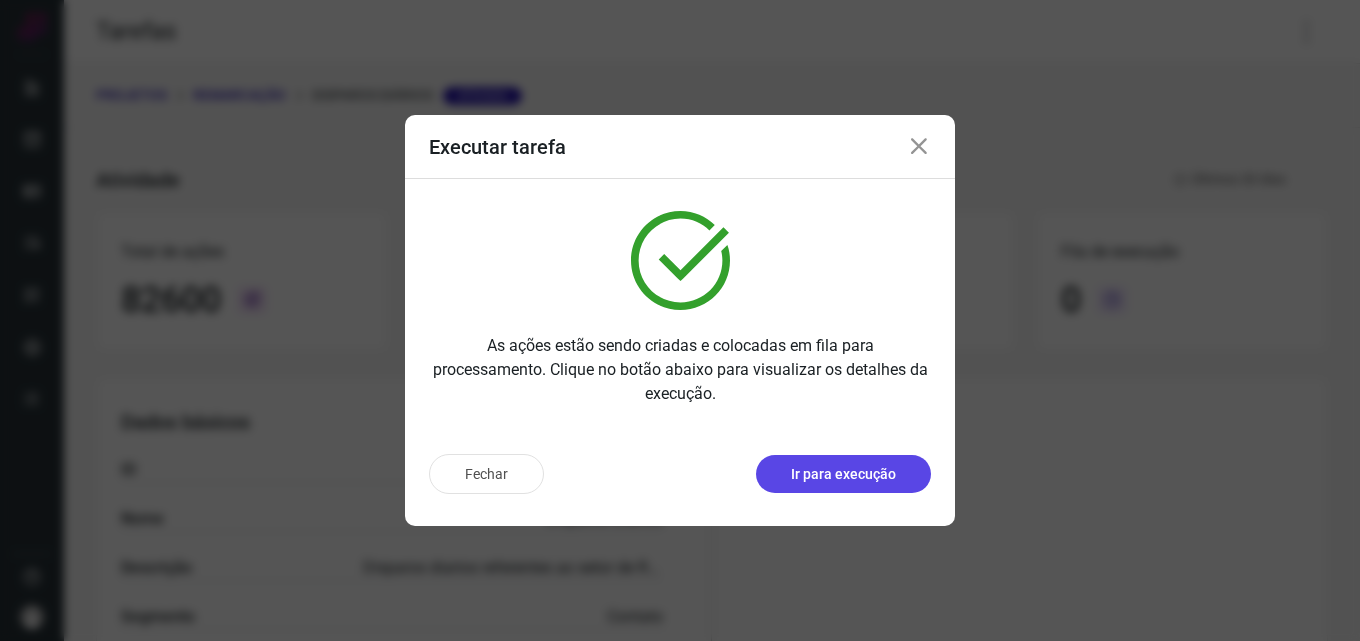 click on "Ir para execução" at bounding box center (843, 474) 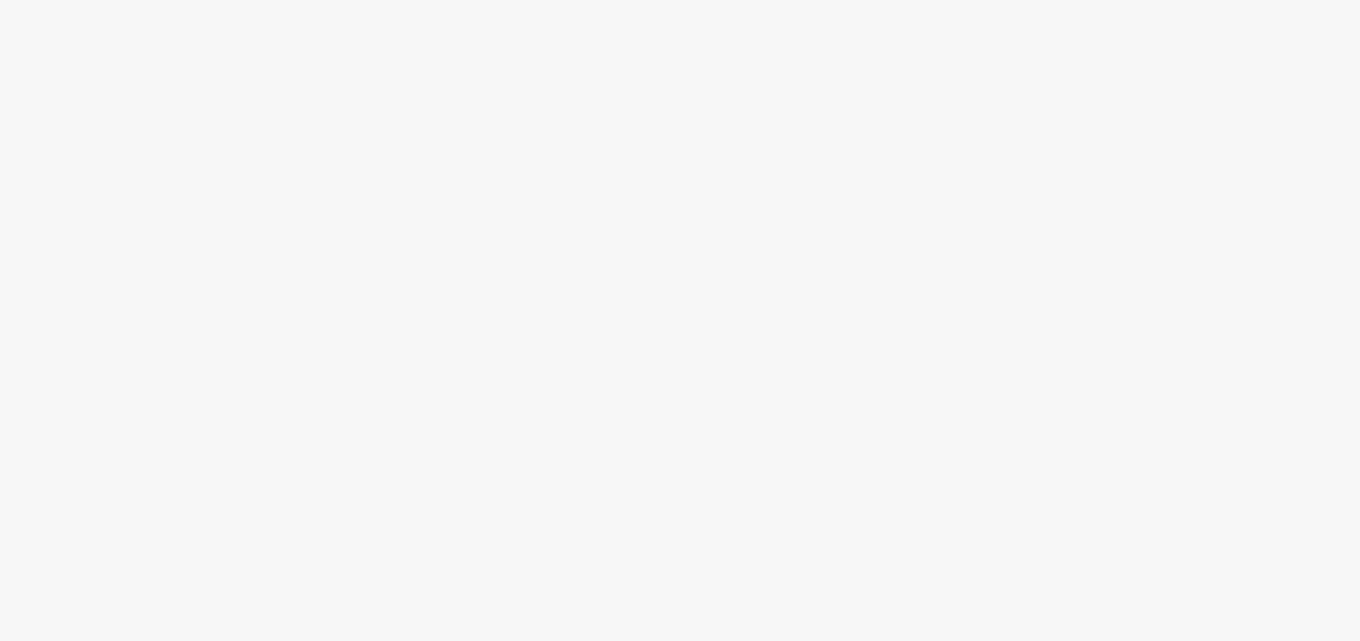 scroll, scrollTop: 0, scrollLeft: 0, axis: both 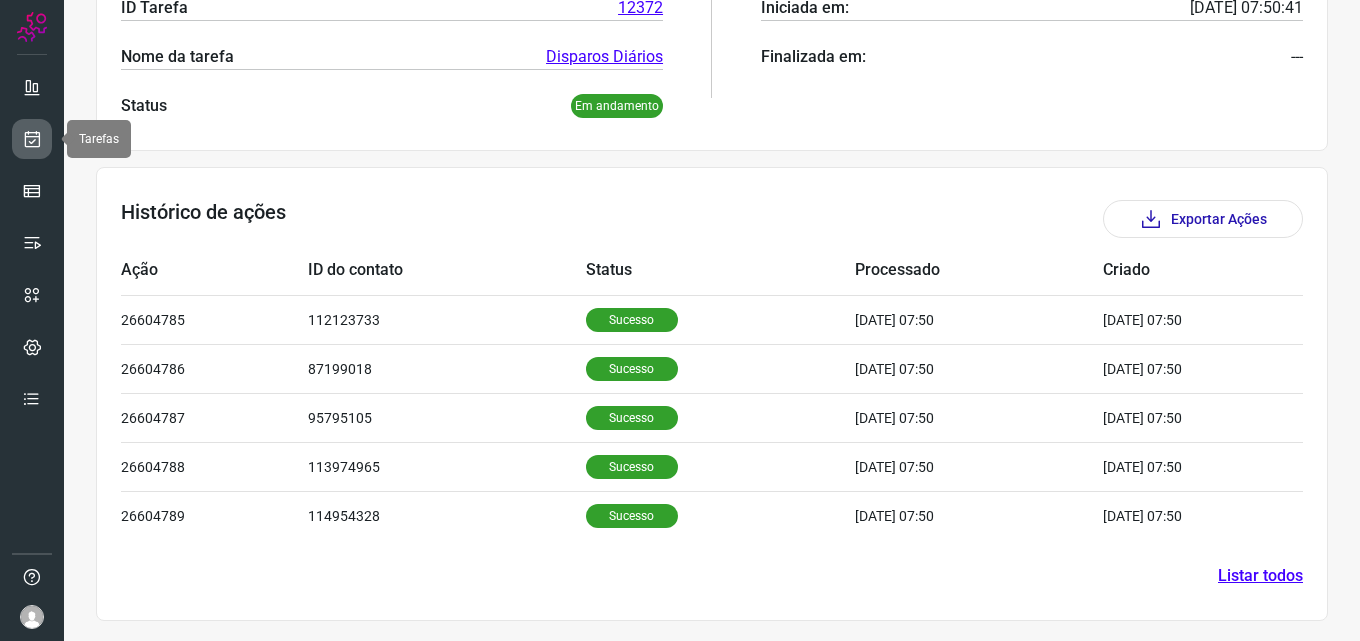 click at bounding box center [32, 139] 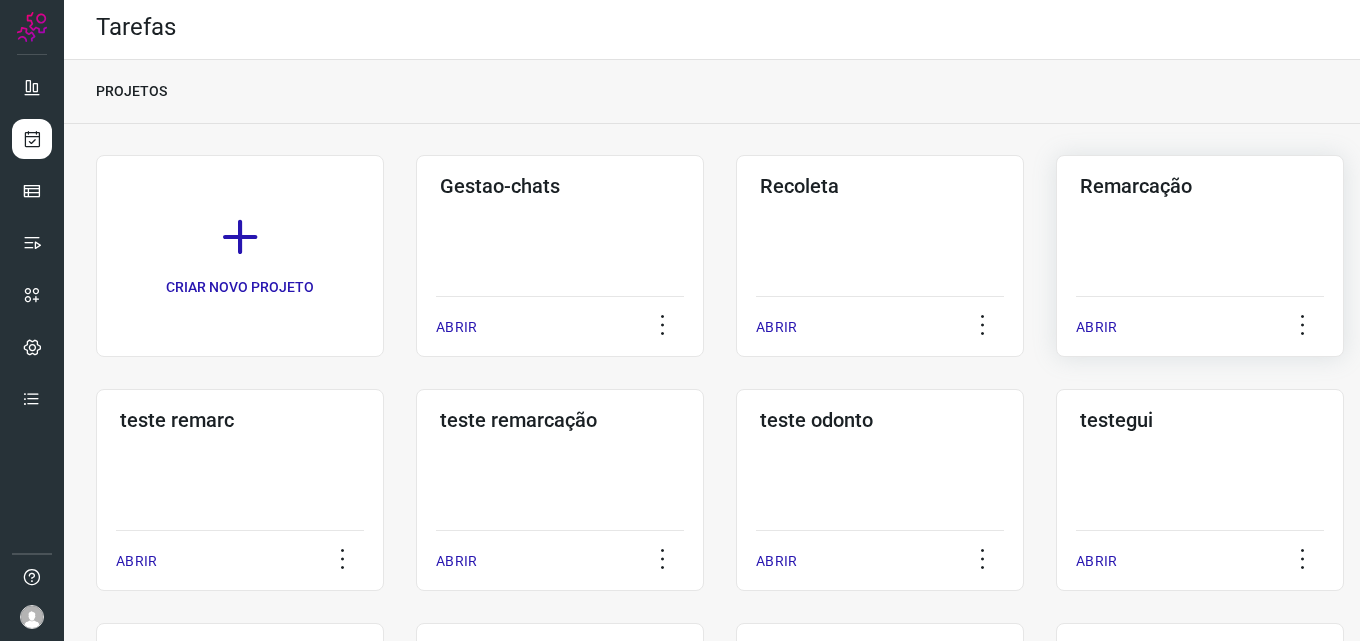click on "Remarcação  ABRIR" 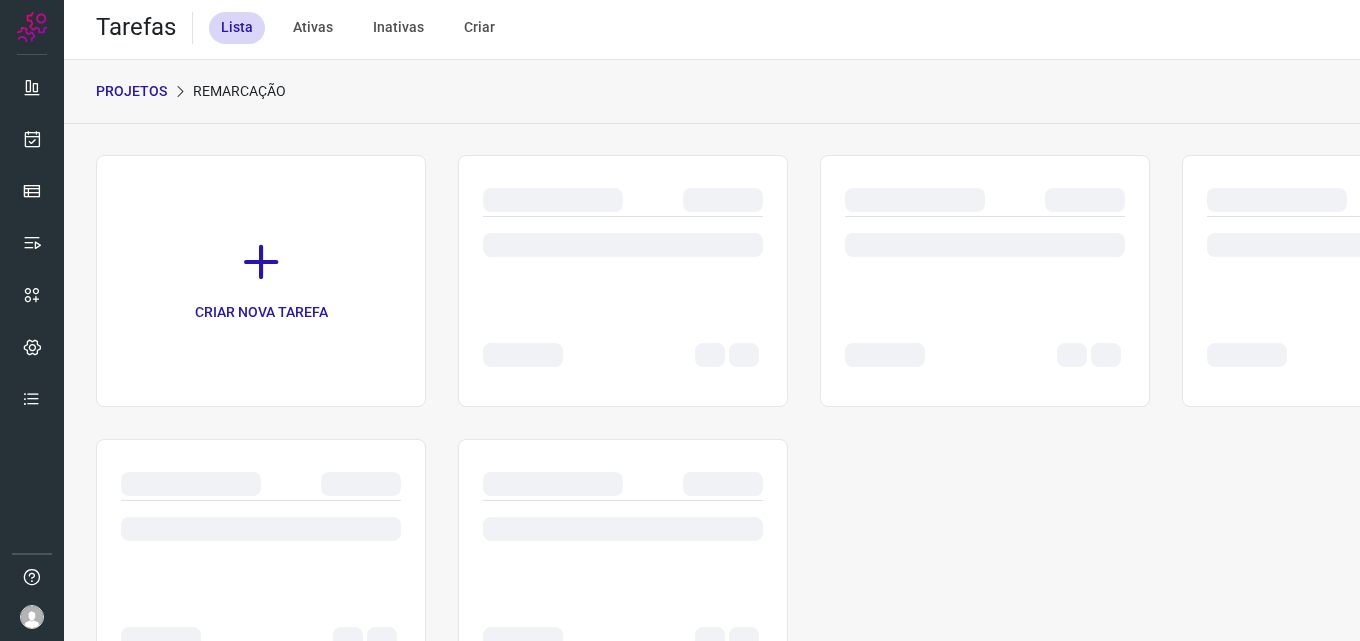 scroll, scrollTop: 0, scrollLeft: 0, axis: both 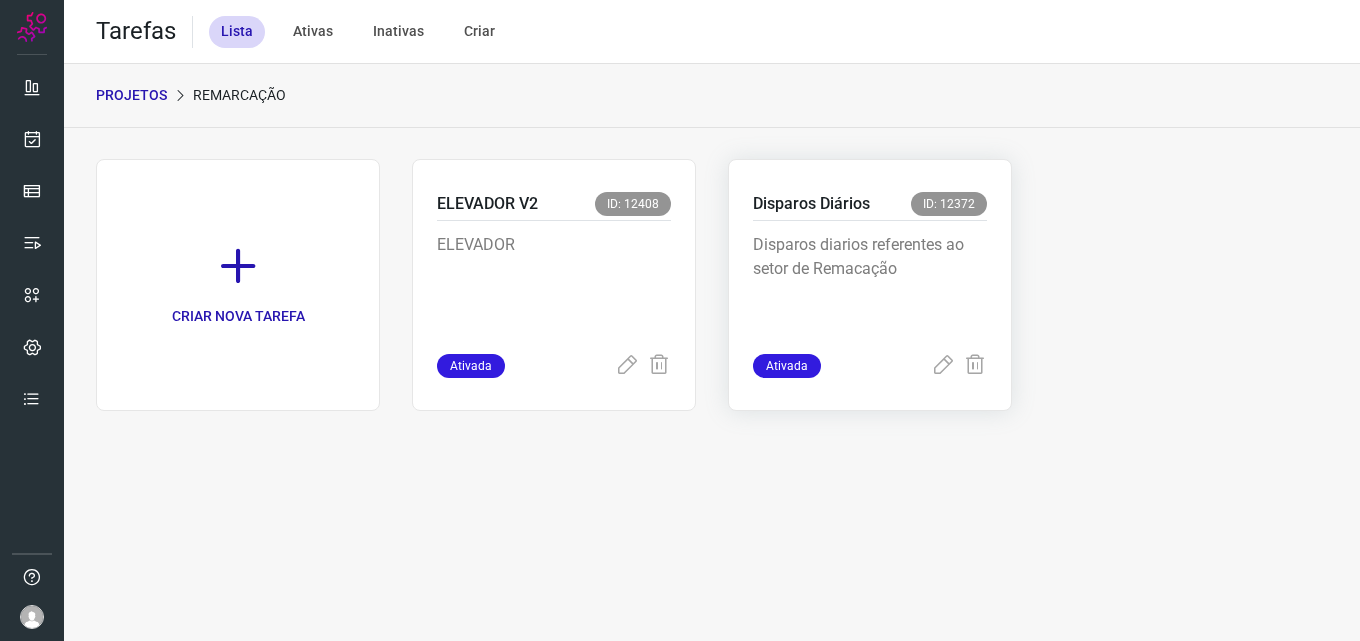 click on "Disparos diarios referentes ao setor de Remacação" at bounding box center [870, 283] 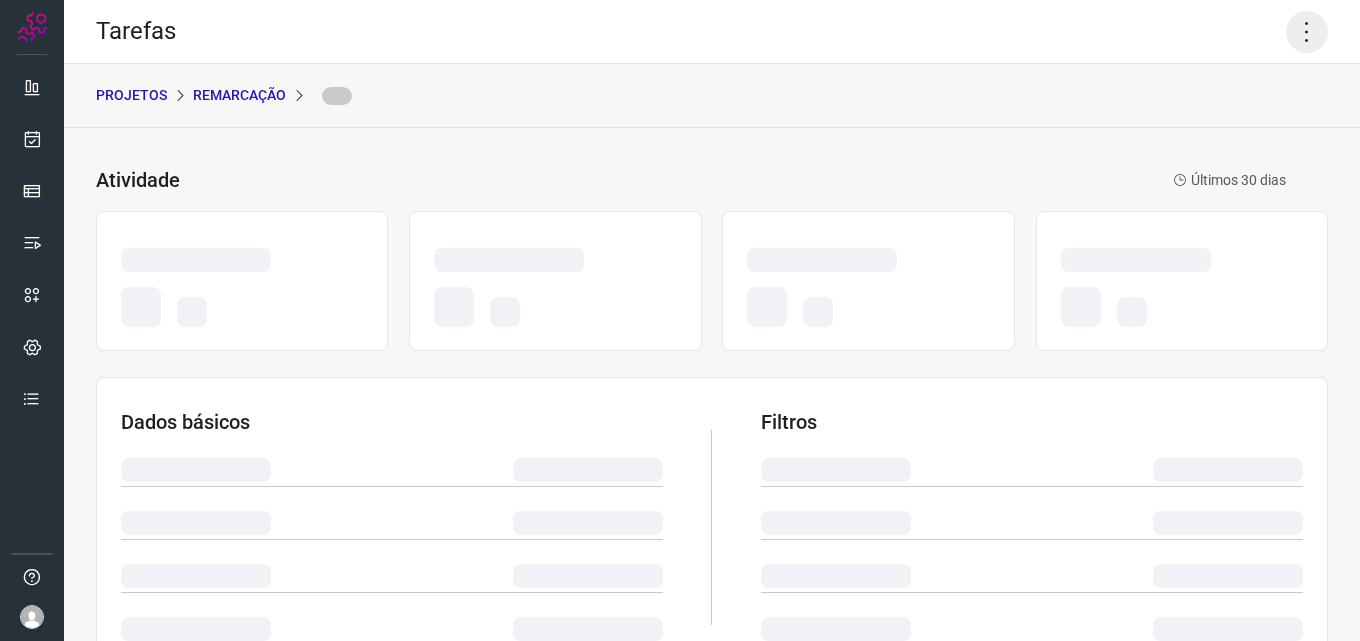 click 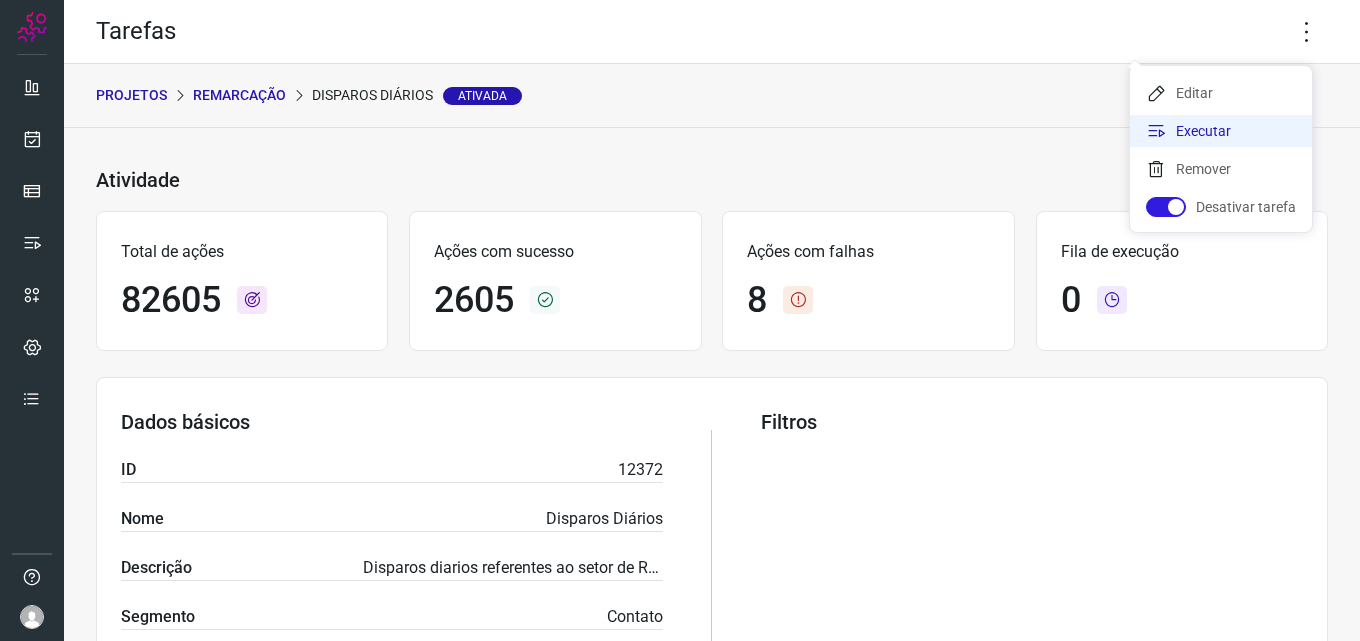 click on "Executar" 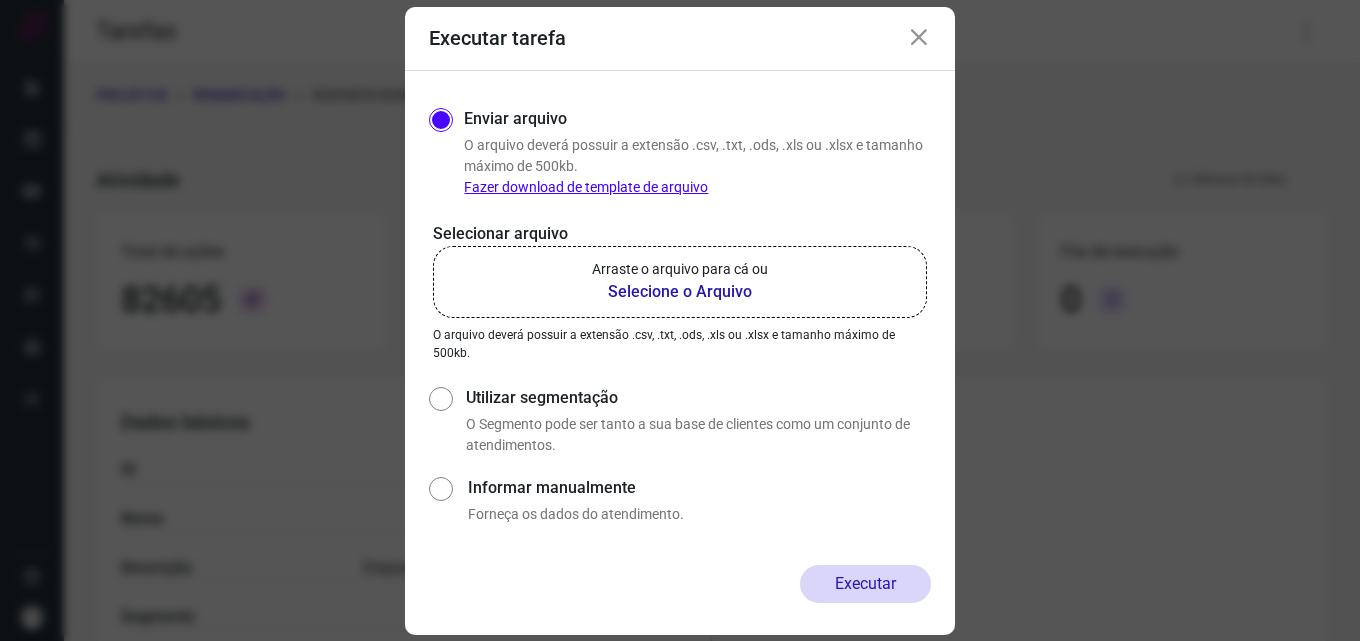 click on "Selecione o Arquivo" at bounding box center [680, 292] 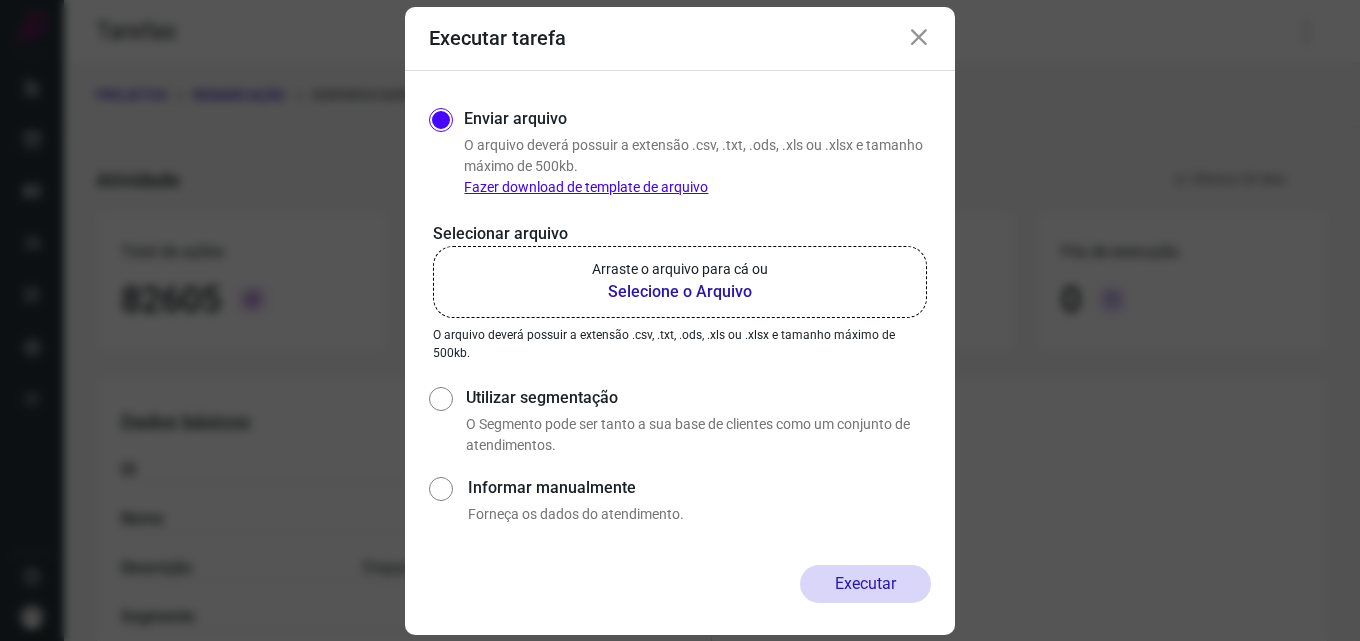 click on "Arraste o arquivo para cá ou" at bounding box center (680, 269) 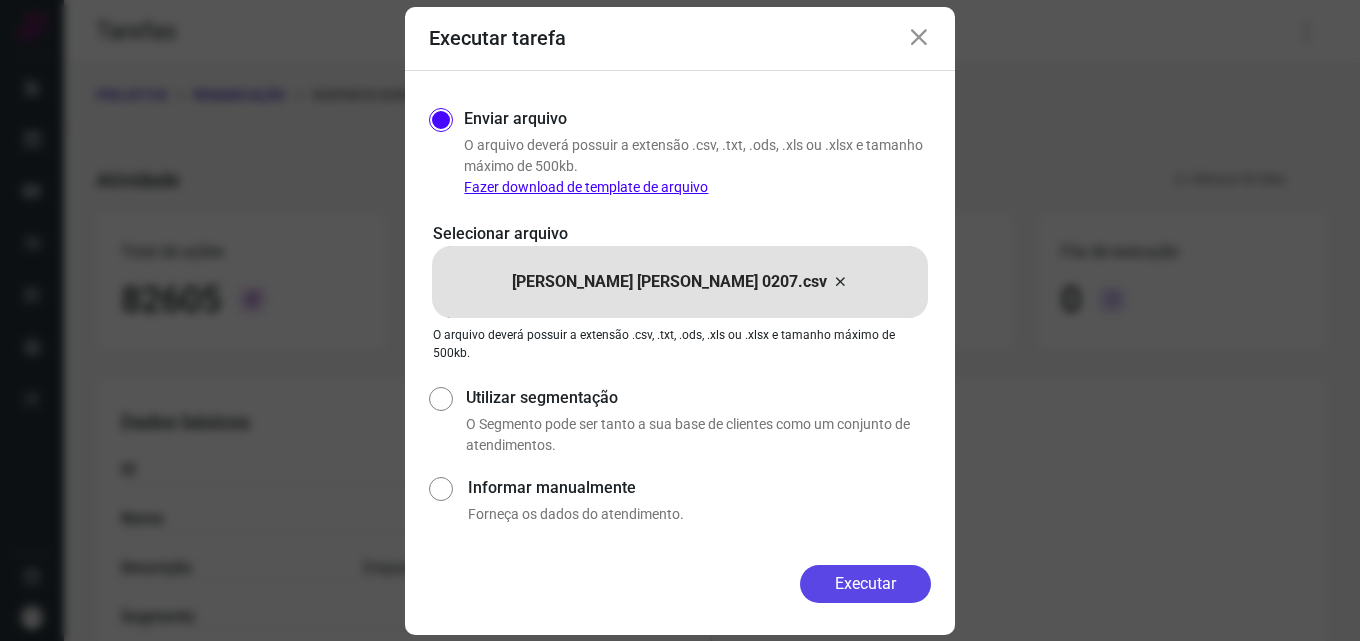click on "Executar" at bounding box center (865, 584) 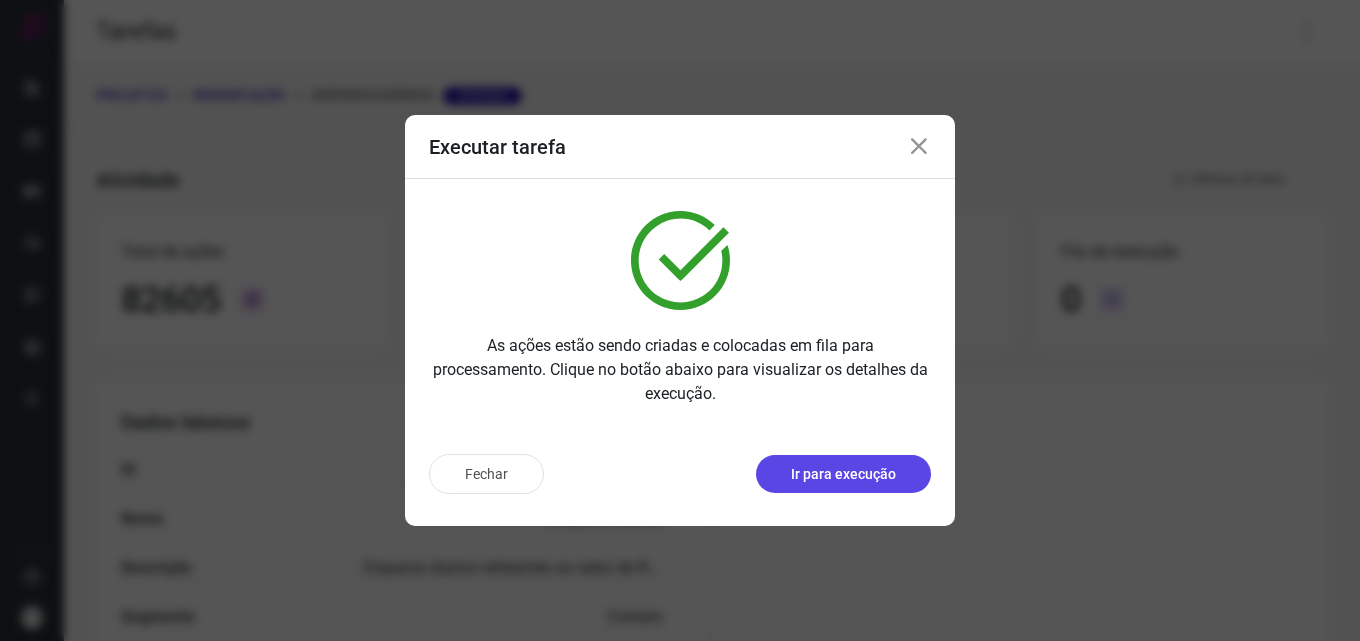 click on "Ir para execução" at bounding box center (843, 474) 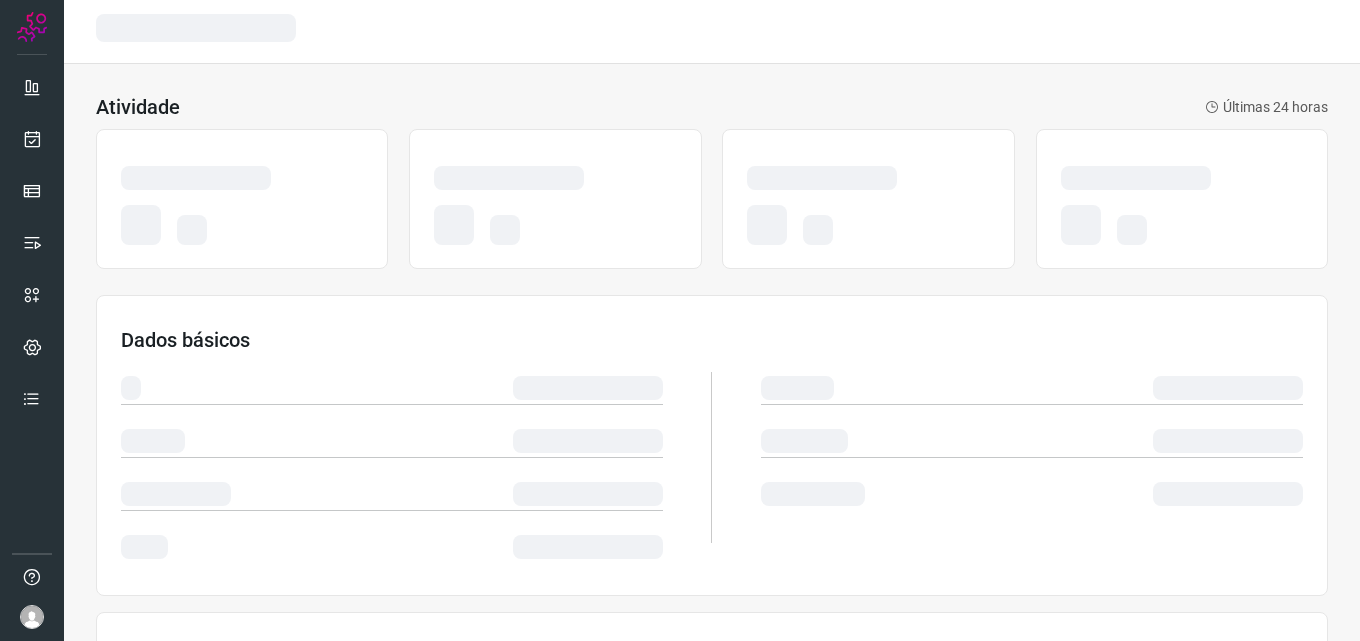 scroll, scrollTop: 0, scrollLeft: 0, axis: both 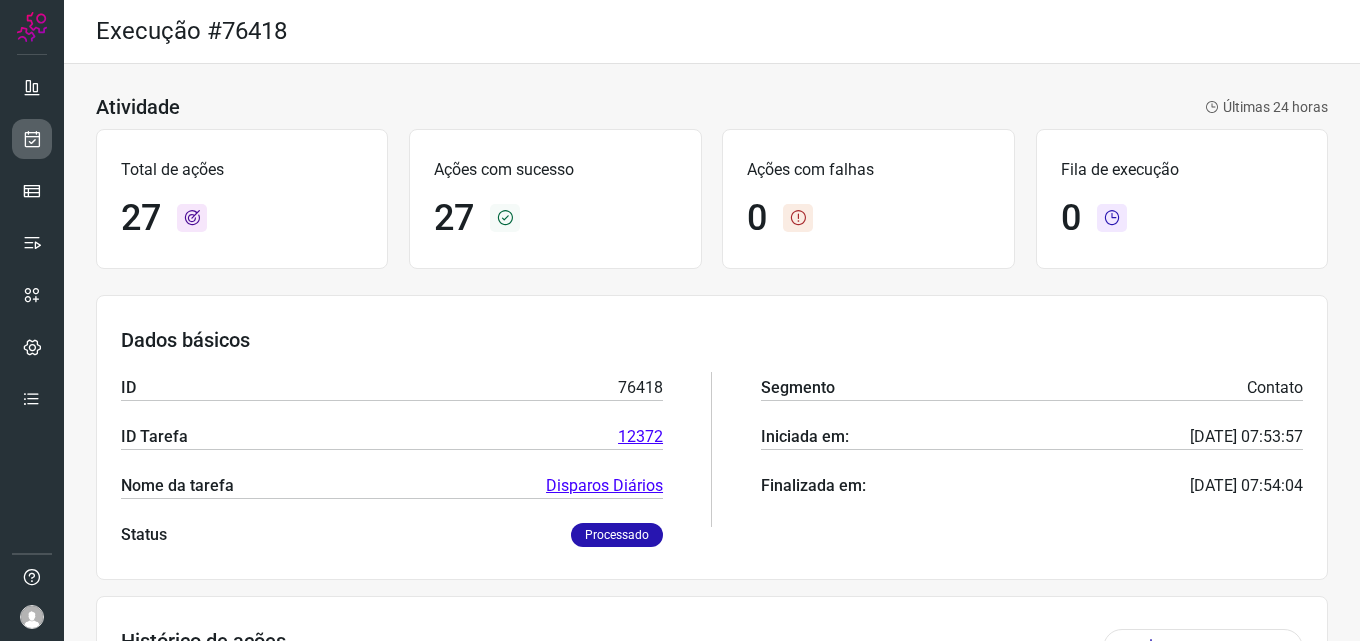click at bounding box center [32, 139] 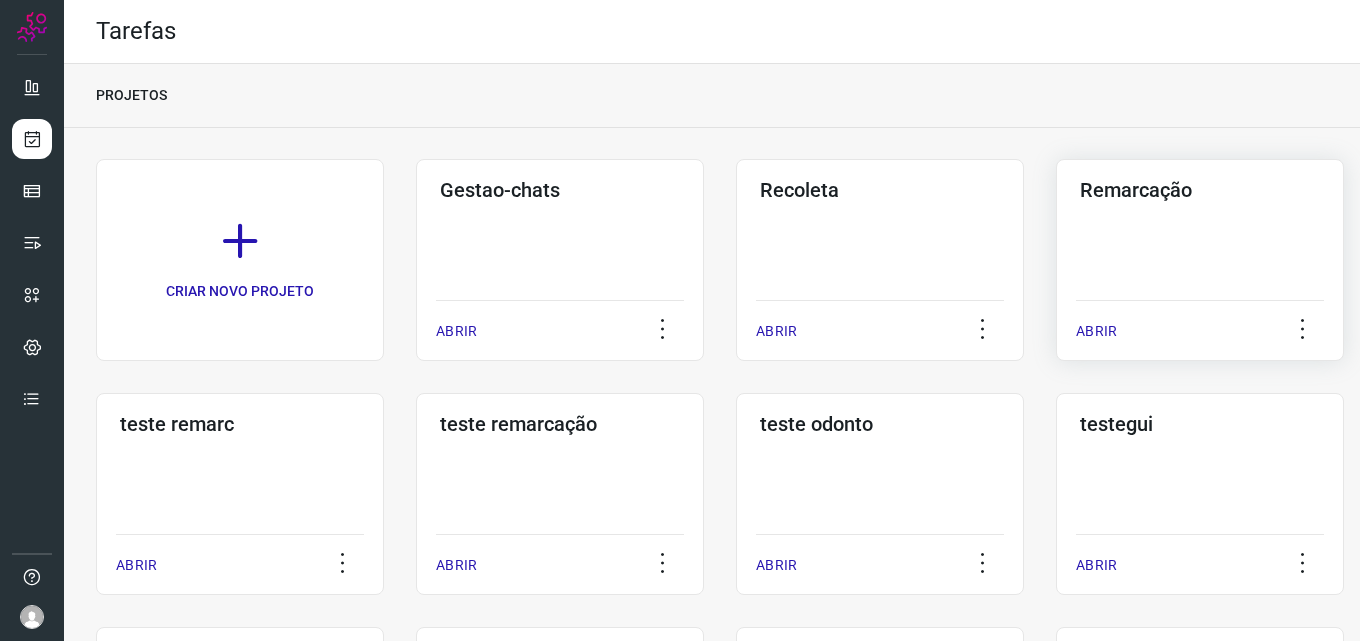 click on "Remarcação" at bounding box center (1200, 190) 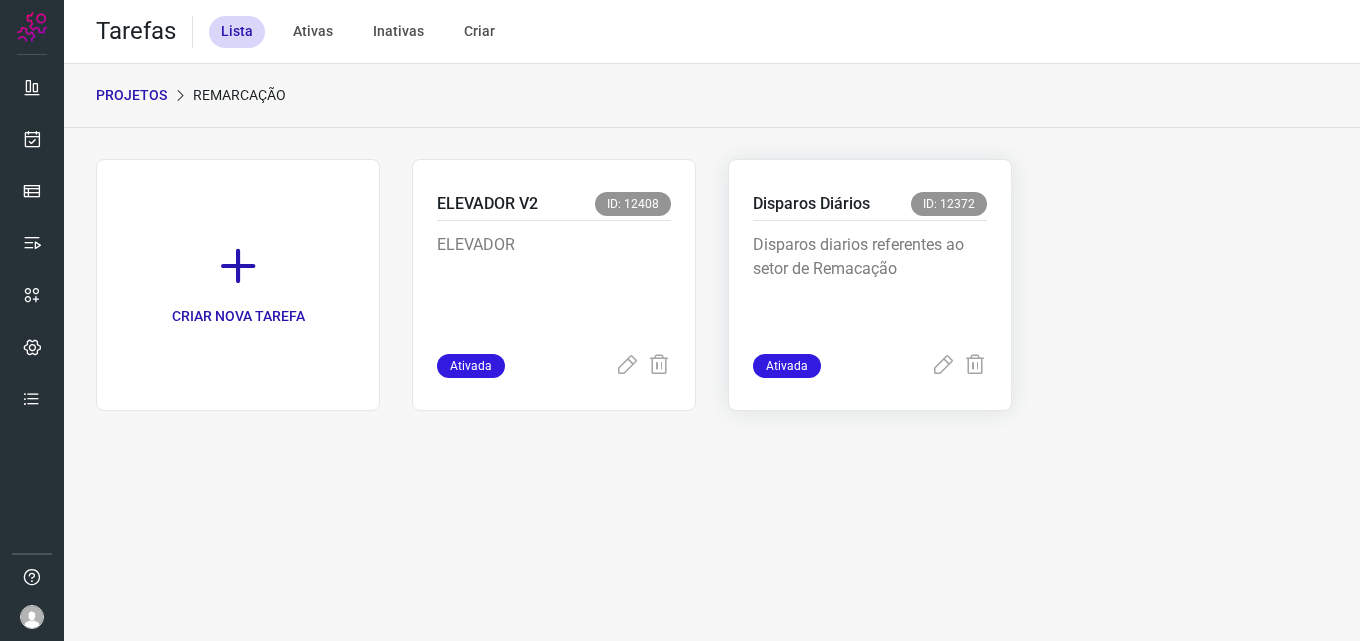 click on "Disparos diarios referentes ao setor de Remacação" at bounding box center (870, 283) 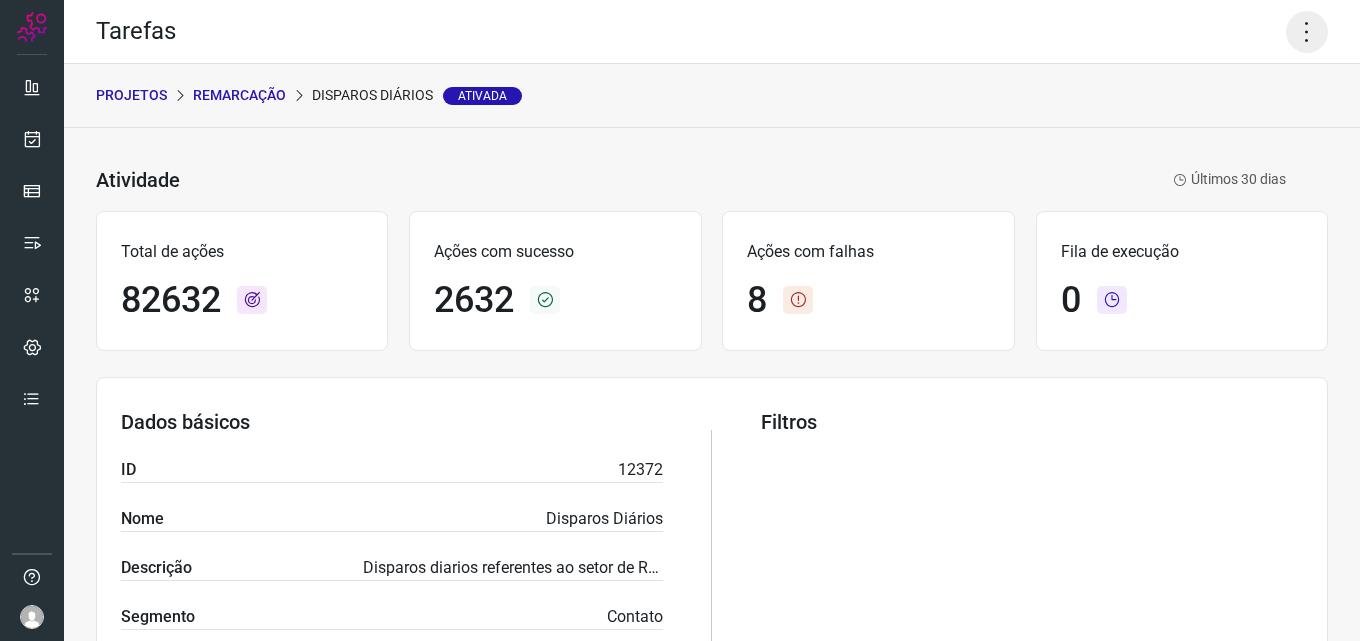click 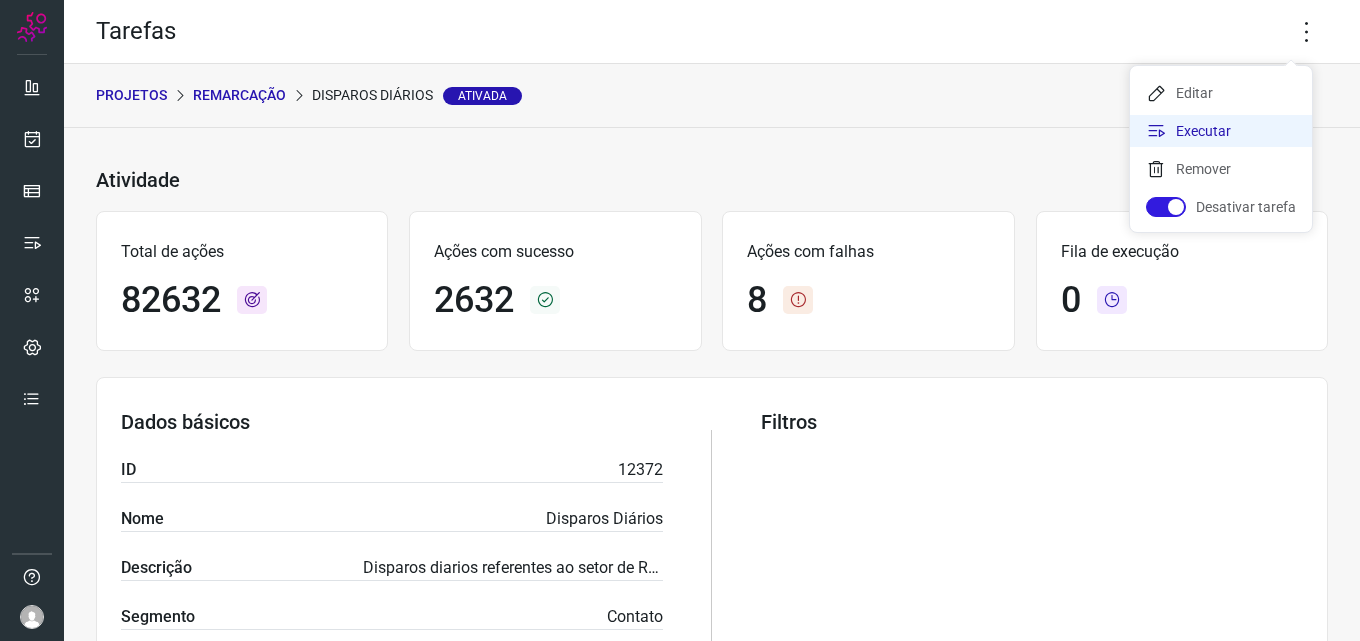 click on "Executar" 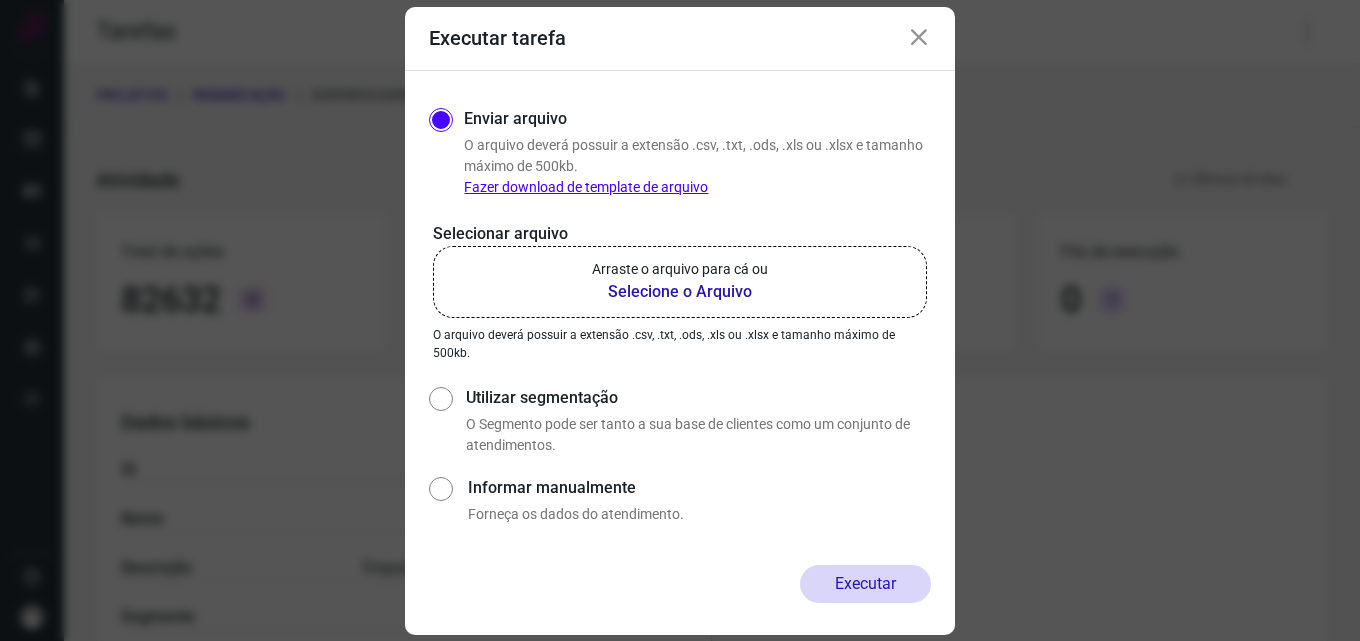 click on "Selecione o Arquivo" at bounding box center [680, 292] 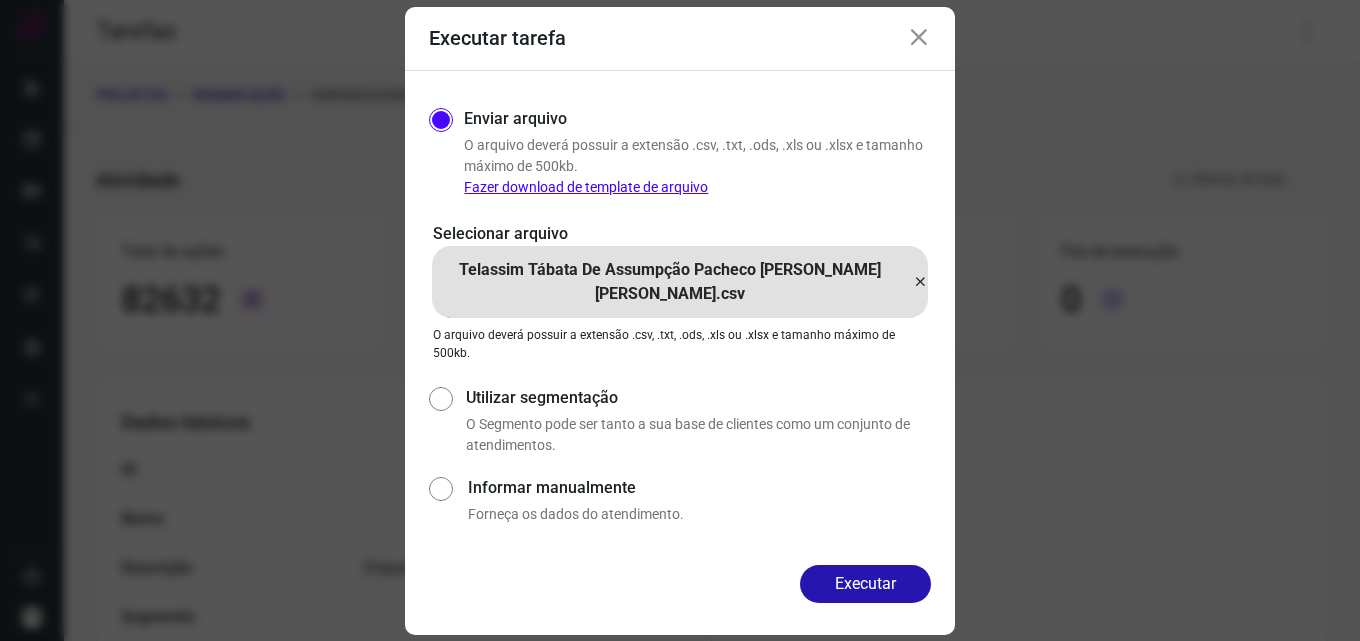 click on "Executar" at bounding box center (865, 584) 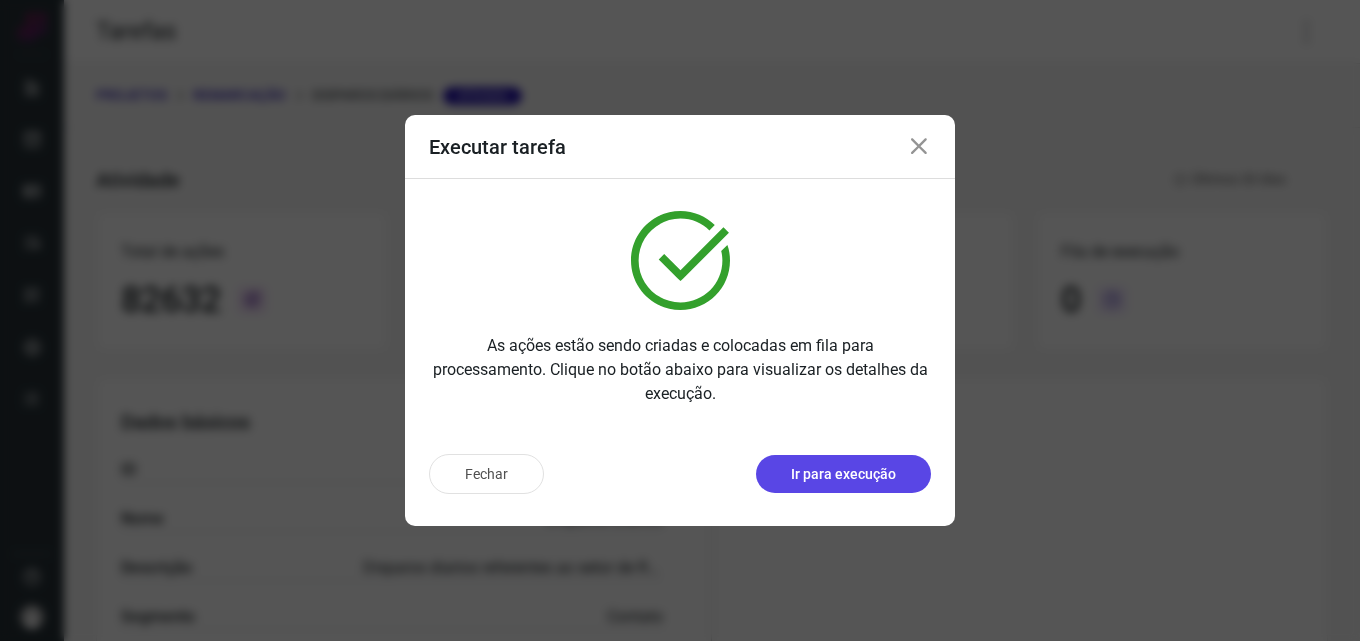 click on "Ir para execução" at bounding box center (843, 474) 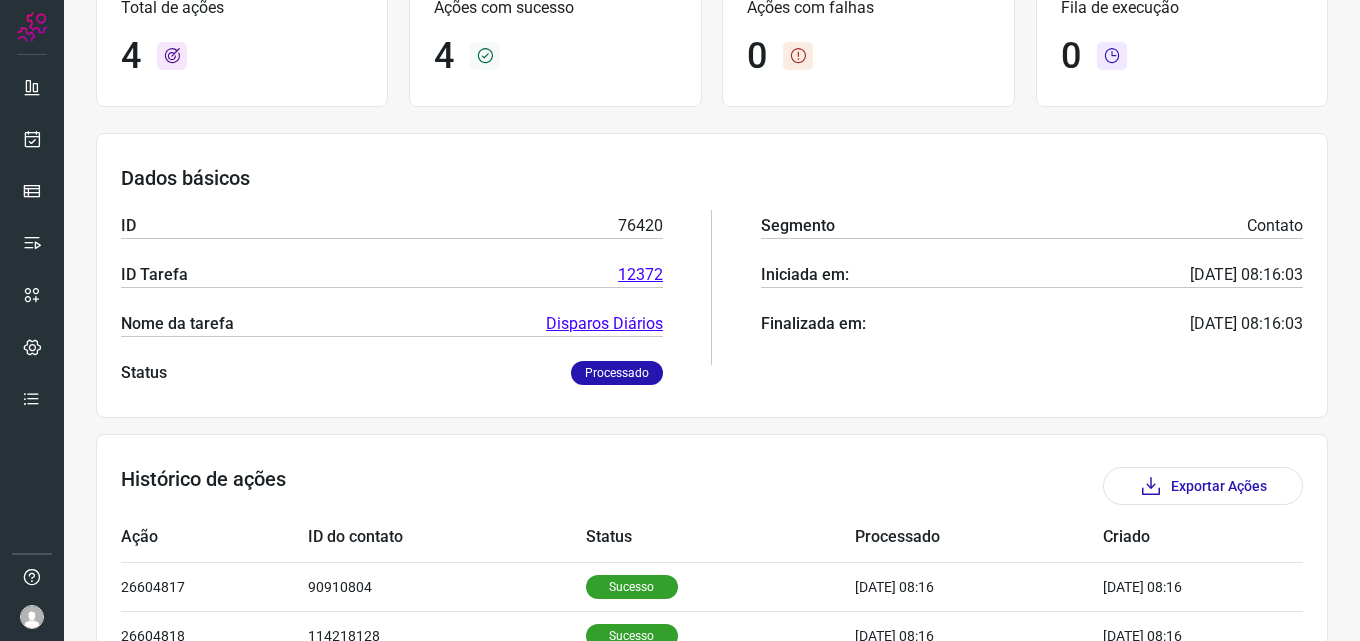 scroll, scrollTop: 380, scrollLeft: 0, axis: vertical 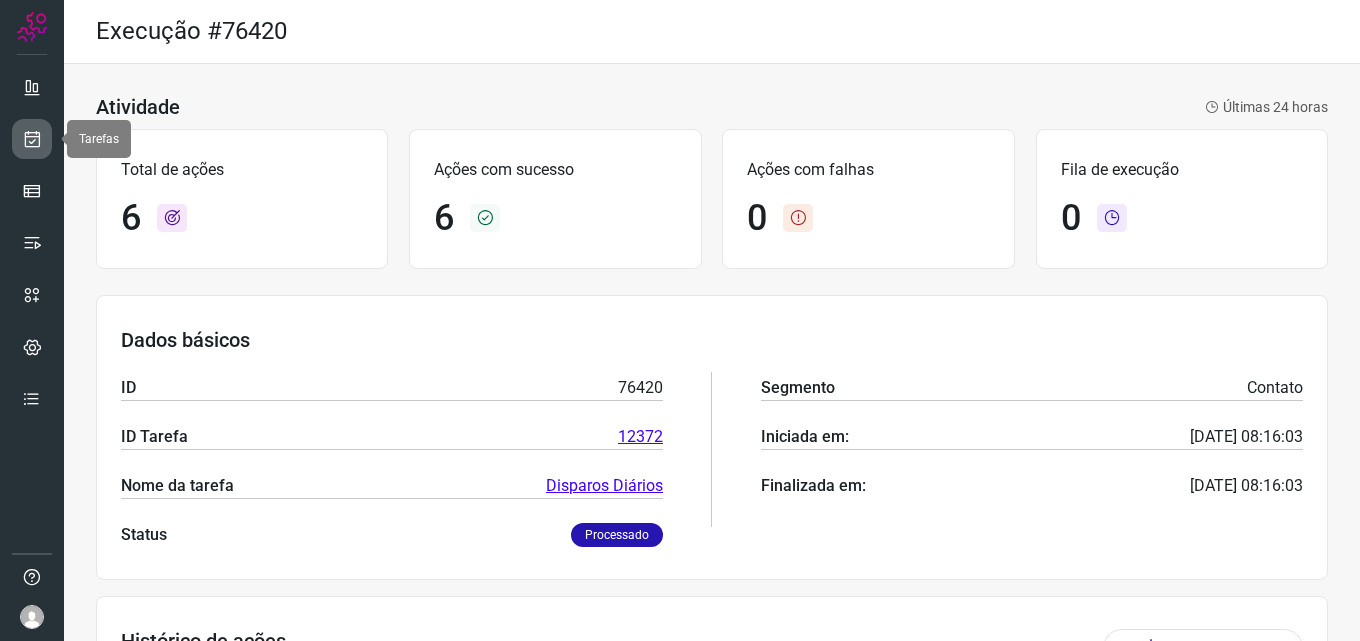 click at bounding box center (32, 139) 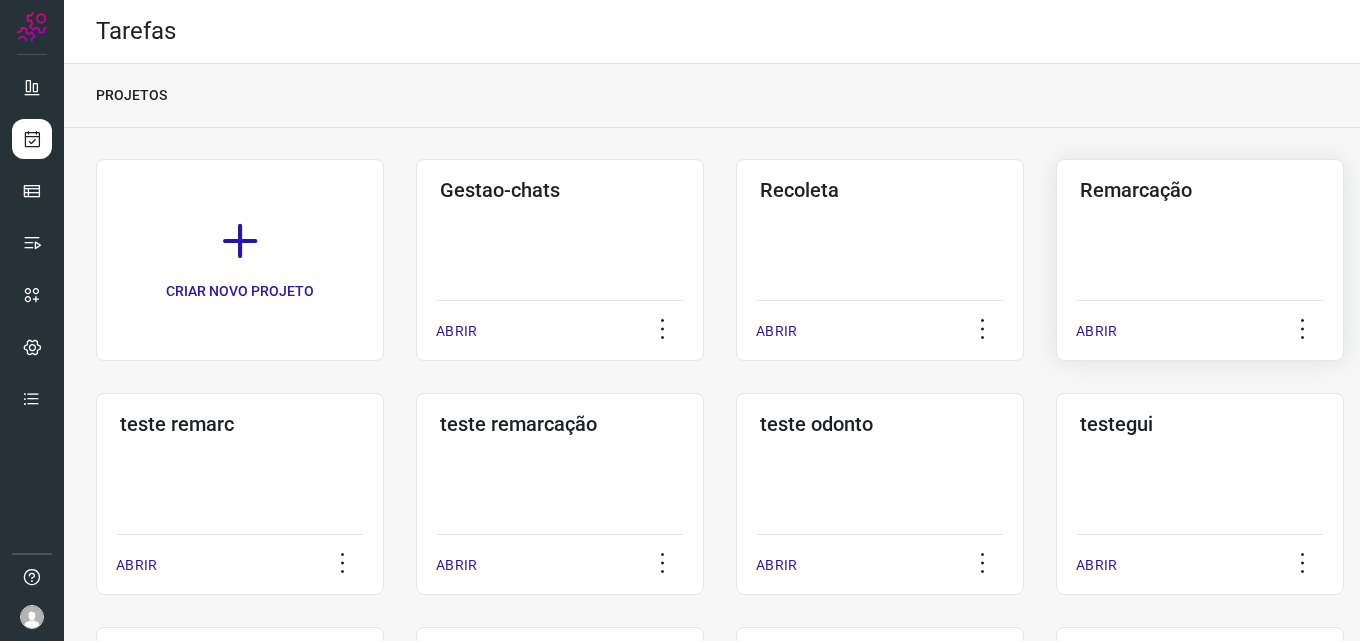 click on "Remarcação  ABRIR" 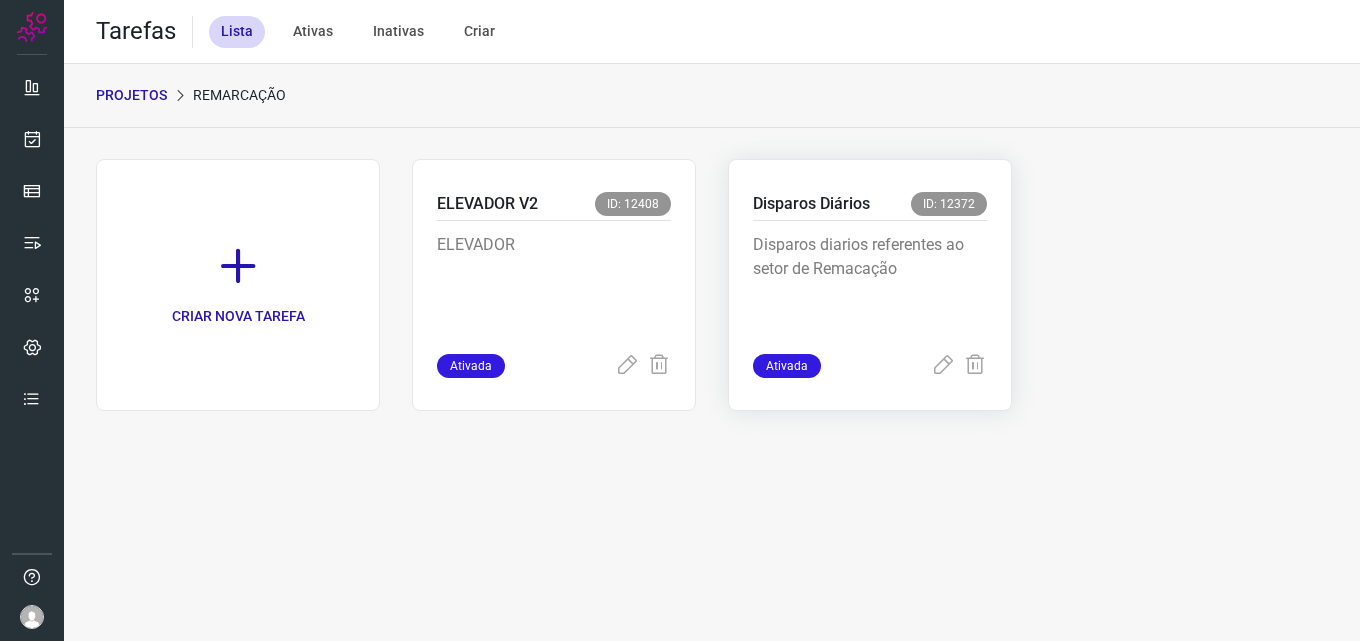 click on "Disparos diarios referentes ao setor de Remacação" at bounding box center (870, 287) 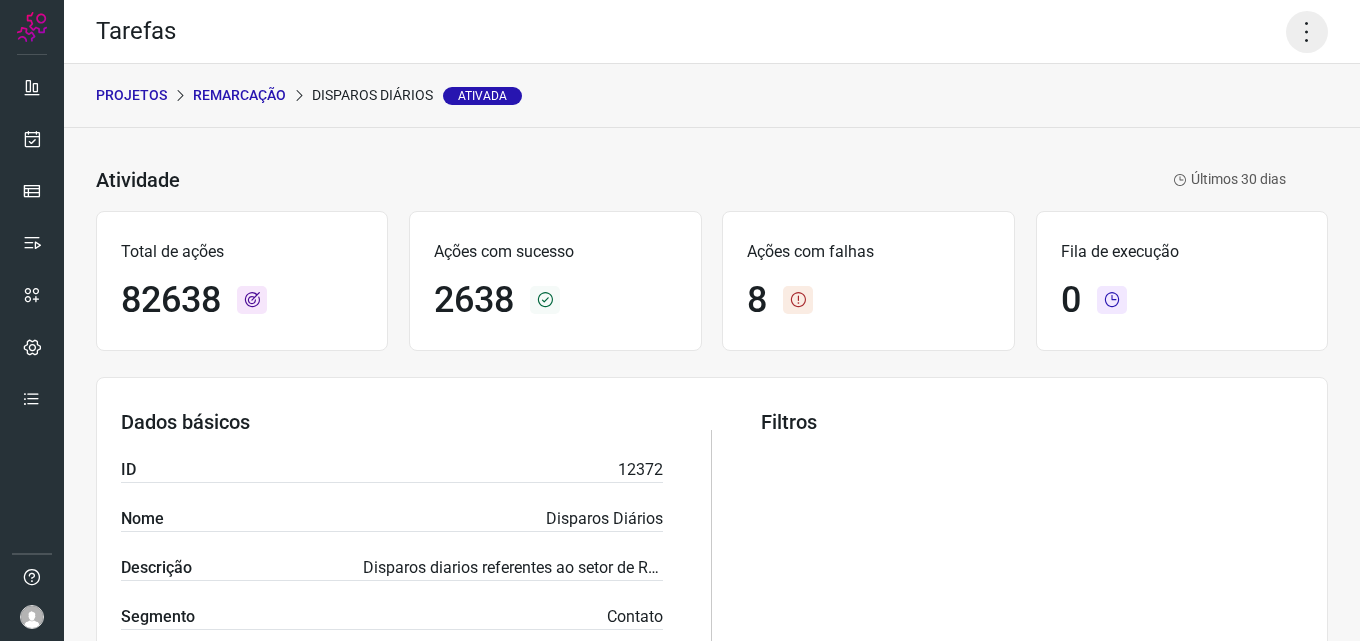 click 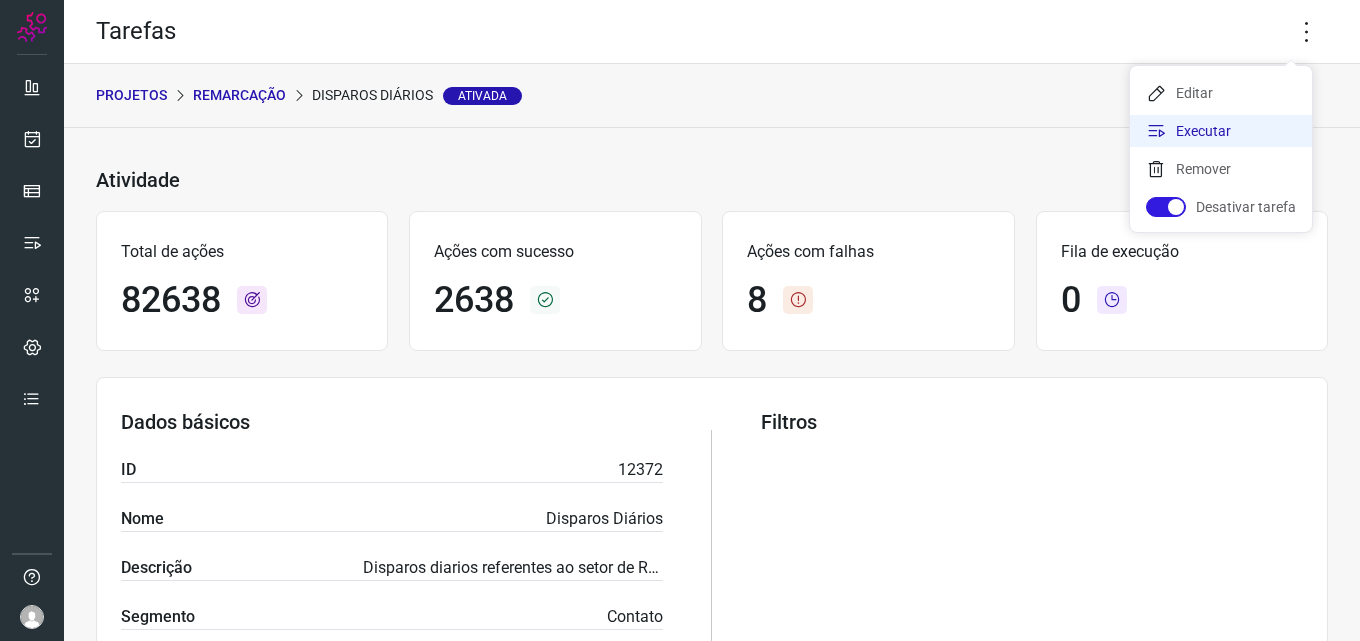 click on "Executar" 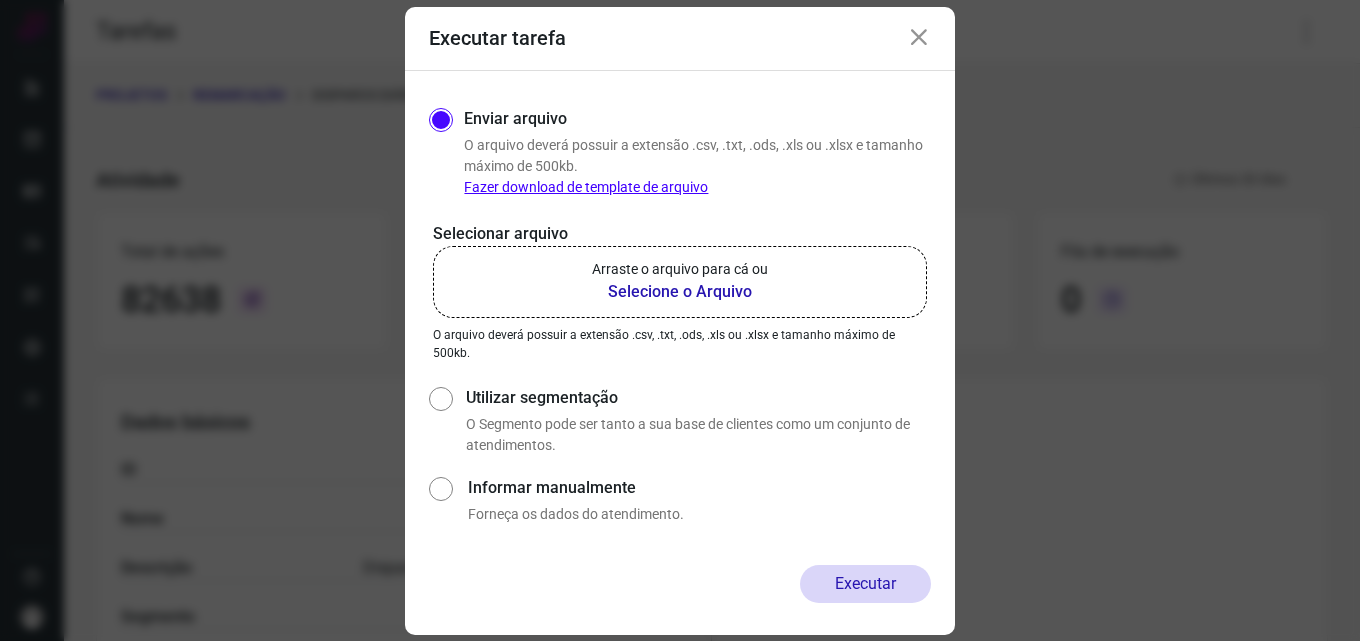 click on "Selecione o Arquivo" at bounding box center (680, 292) 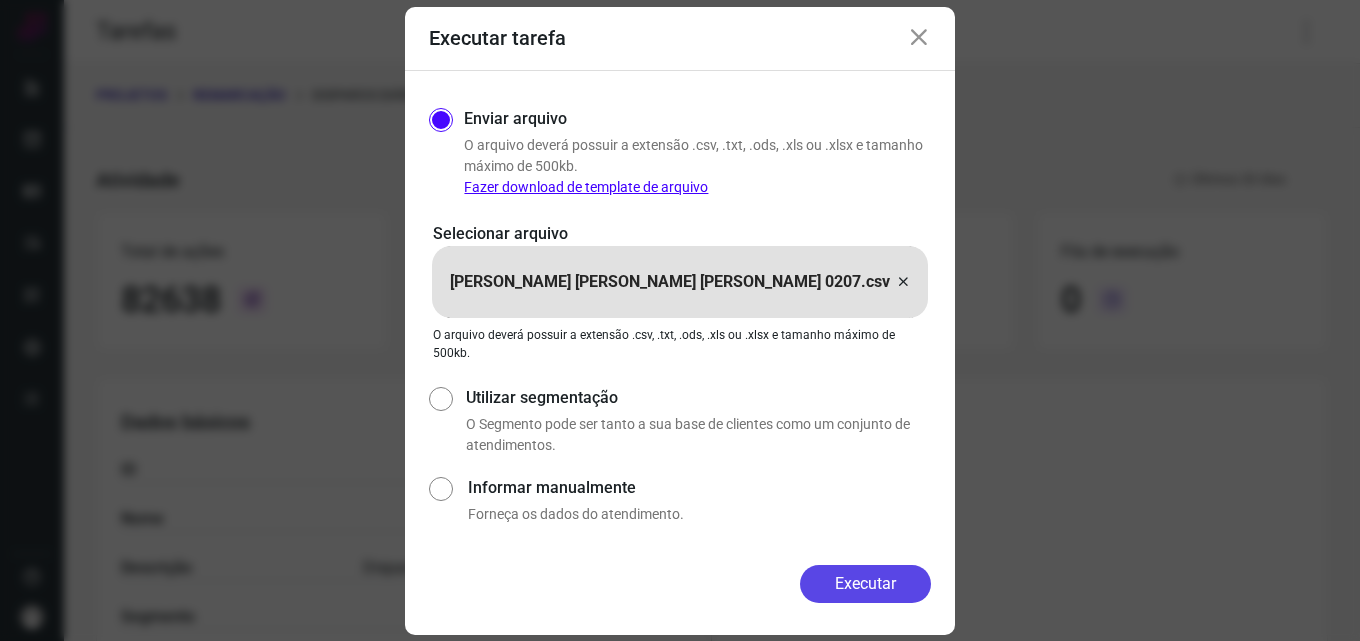 click on "Executar" at bounding box center [865, 584] 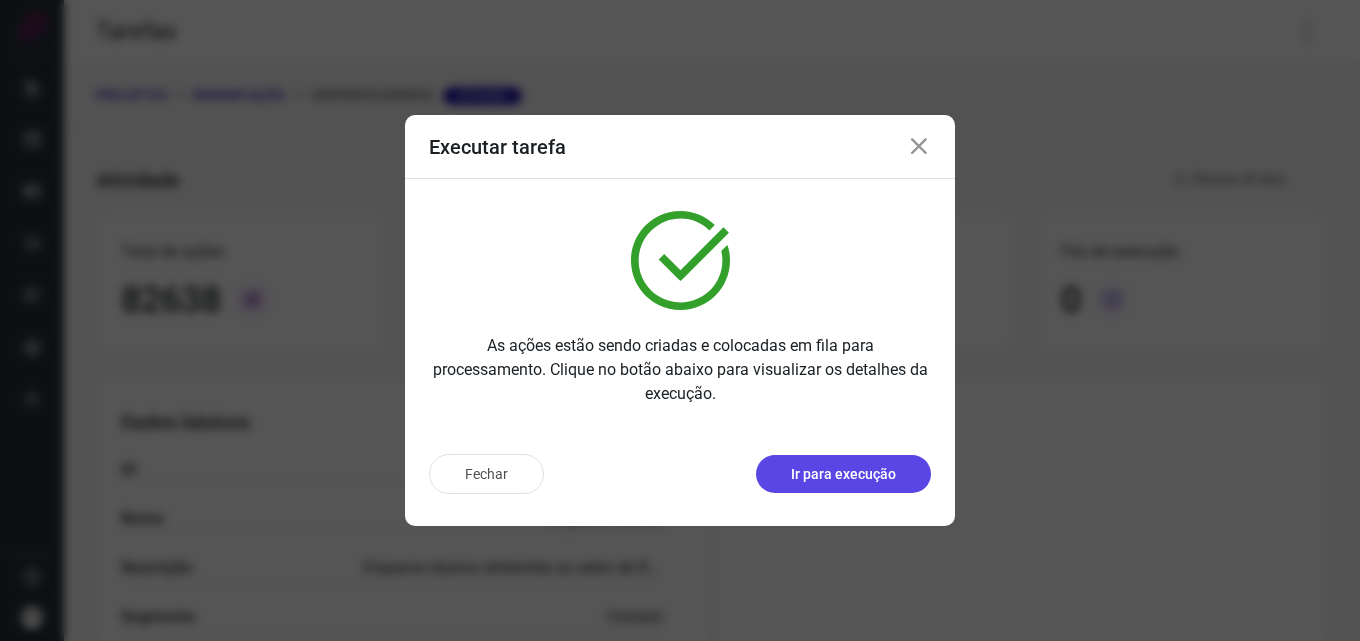 click on "Ir para execução" at bounding box center (843, 474) 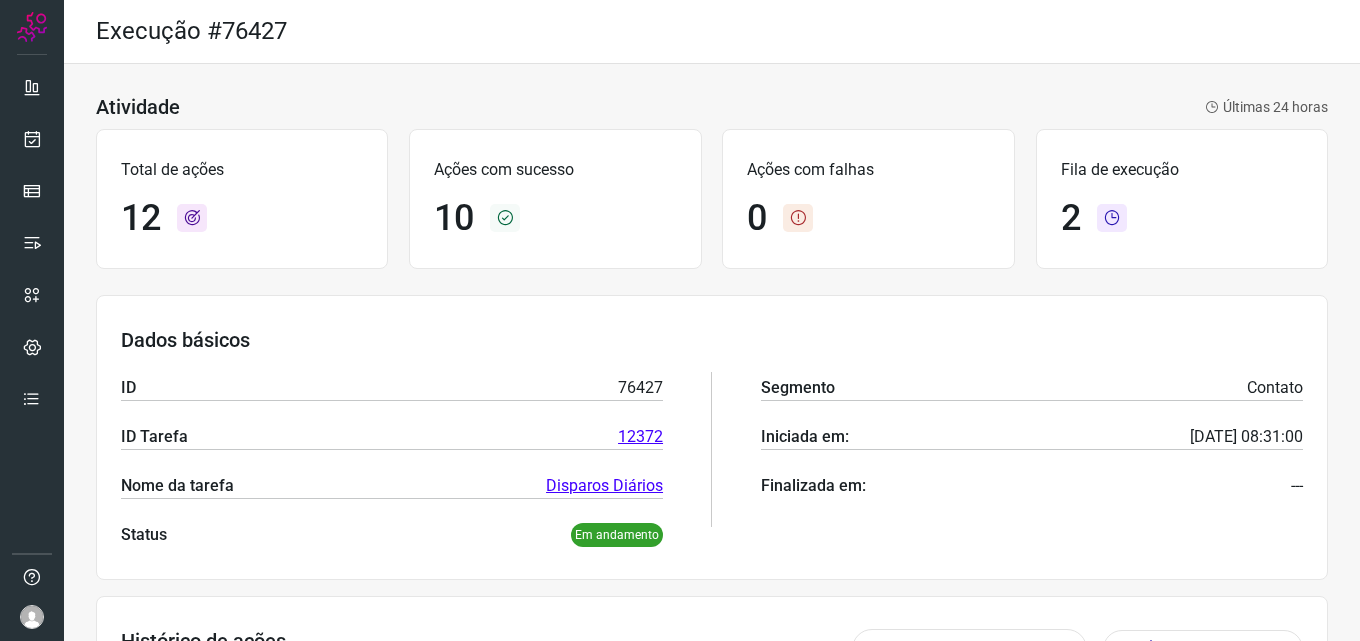 scroll, scrollTop: 95, scrollLeft: 0, axis: vertical 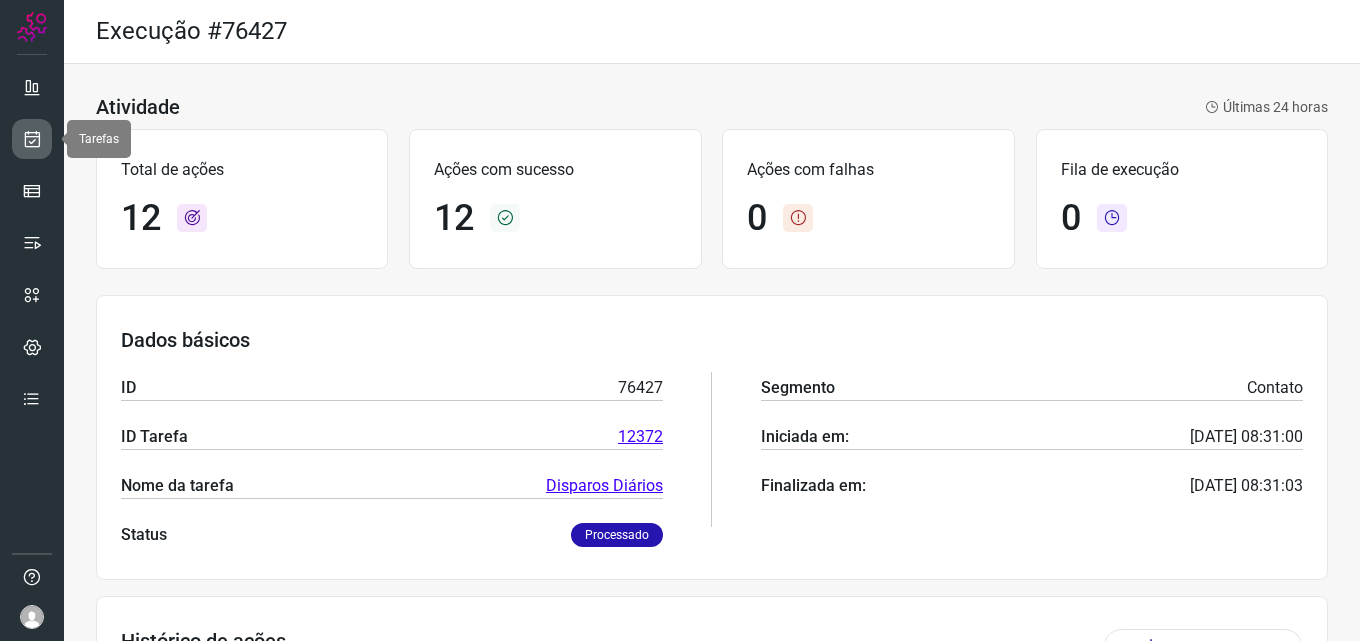click at bounding box center (32, 139) 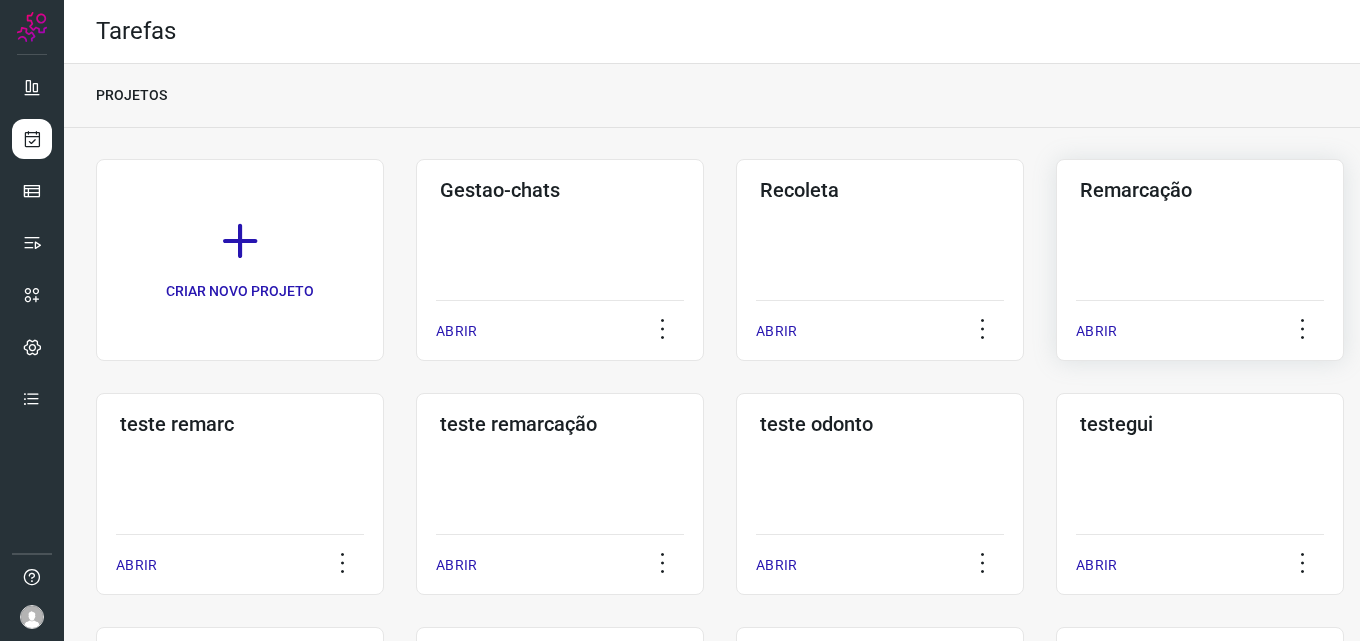 click on "Remarcação" at bounding box center (1200, 186) 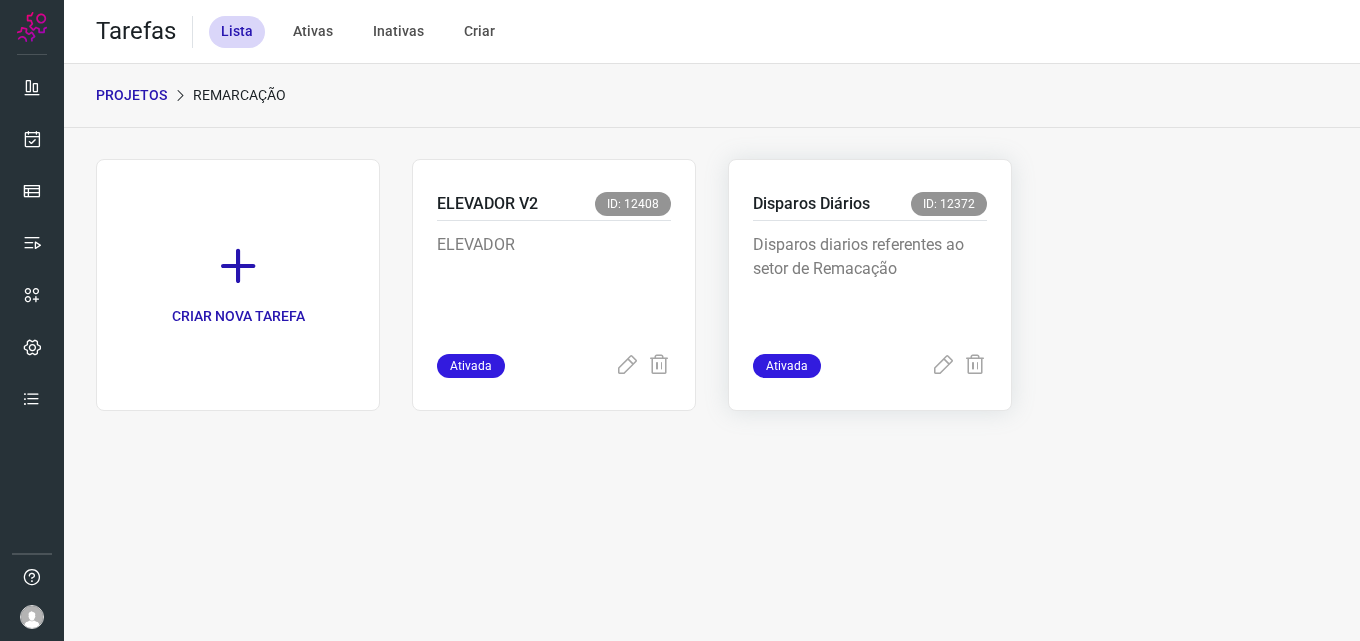 click on "Disparos diarios referentes ao setor de Remacação" at bounding box center [870, 287] 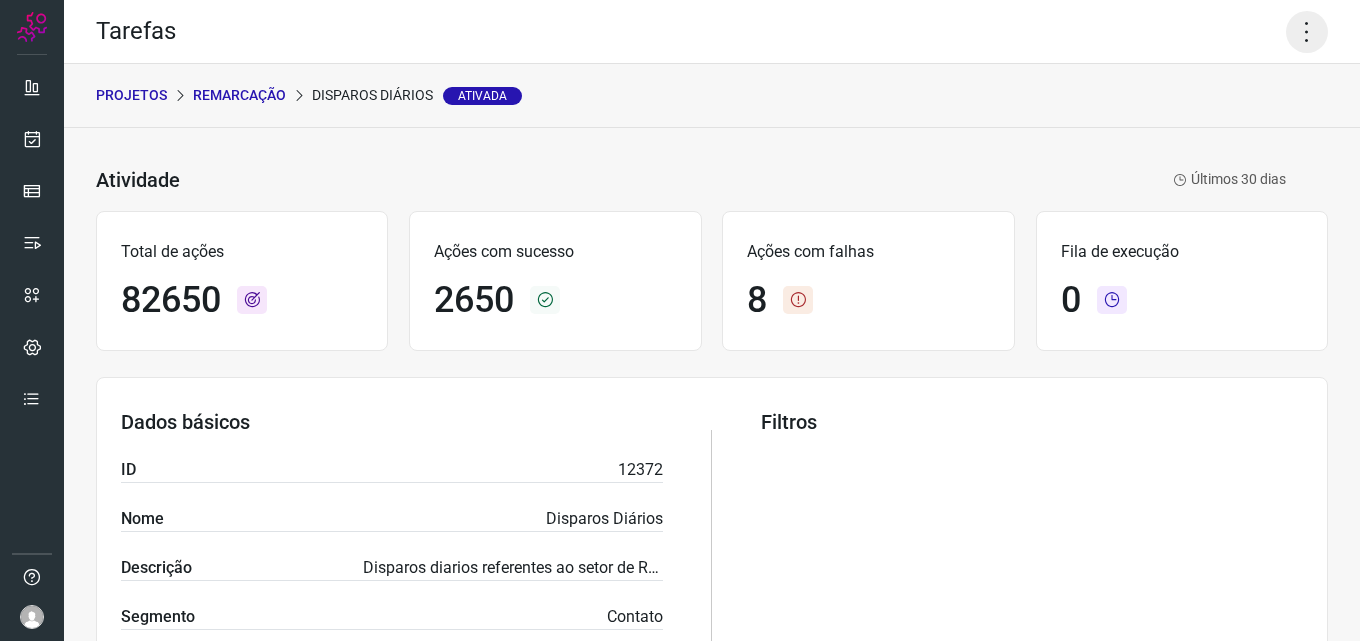 click 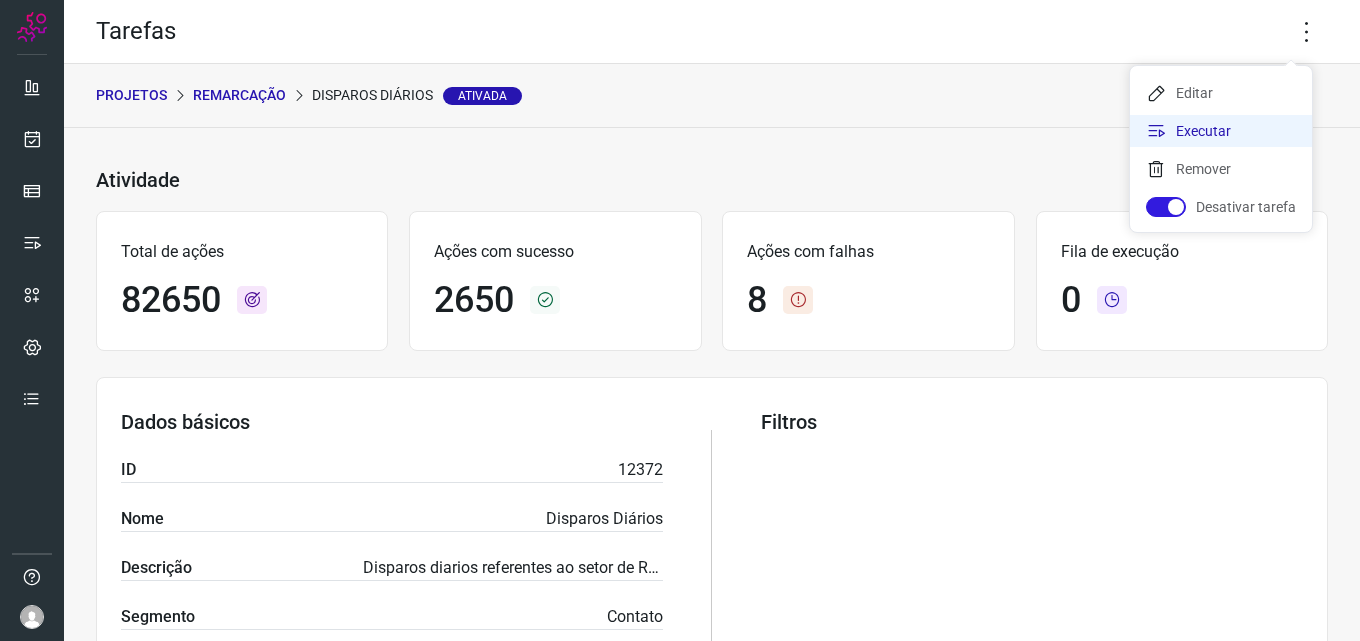 click on "Executar" 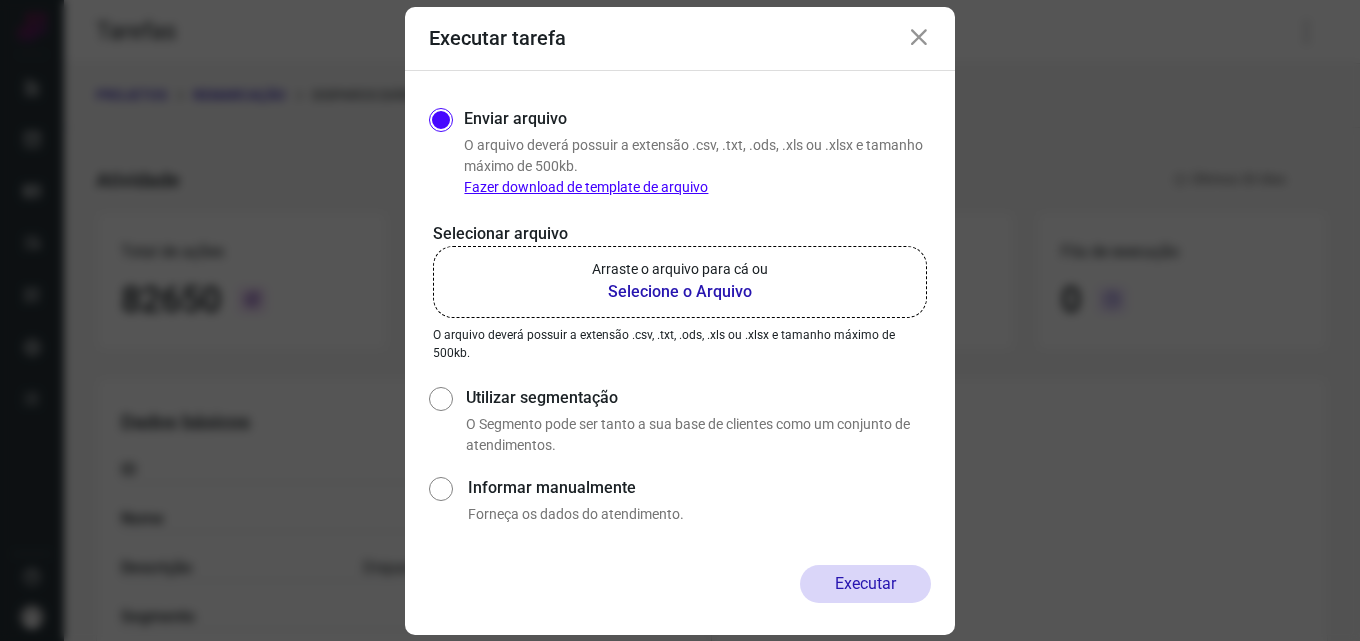 click on "Selecione o Arquivo" at bounding box center [680, 292] 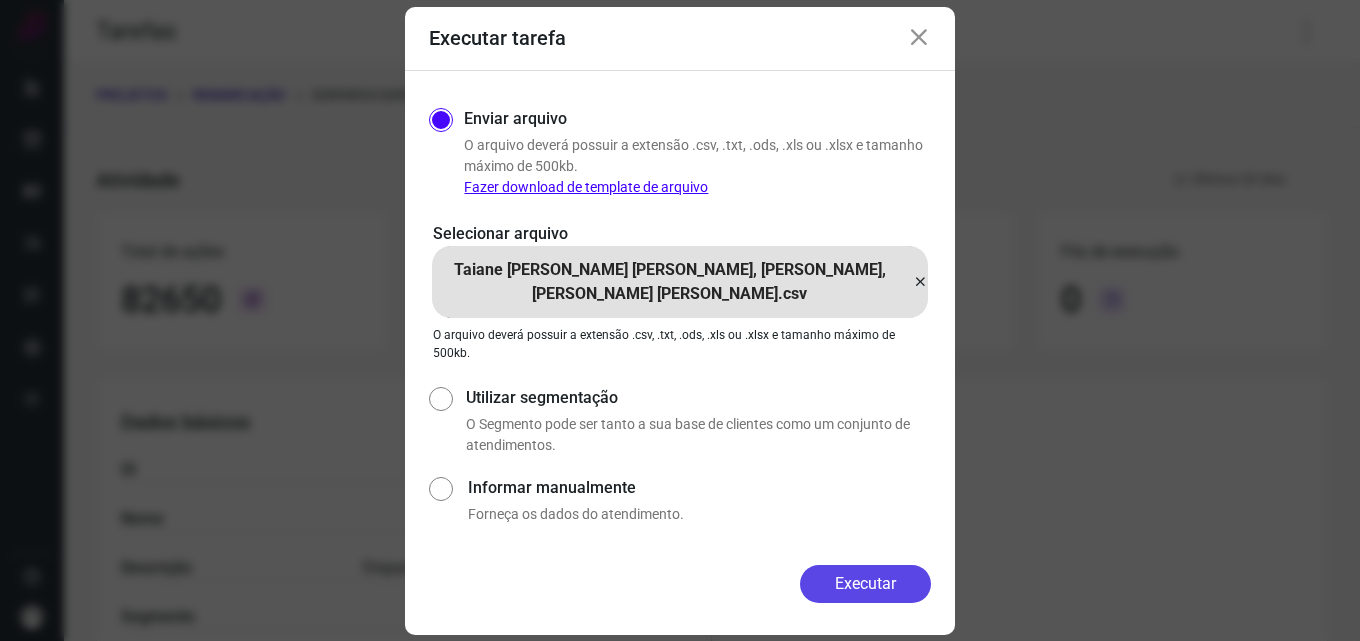 click on "Executar" at bounding box center (865, 584) 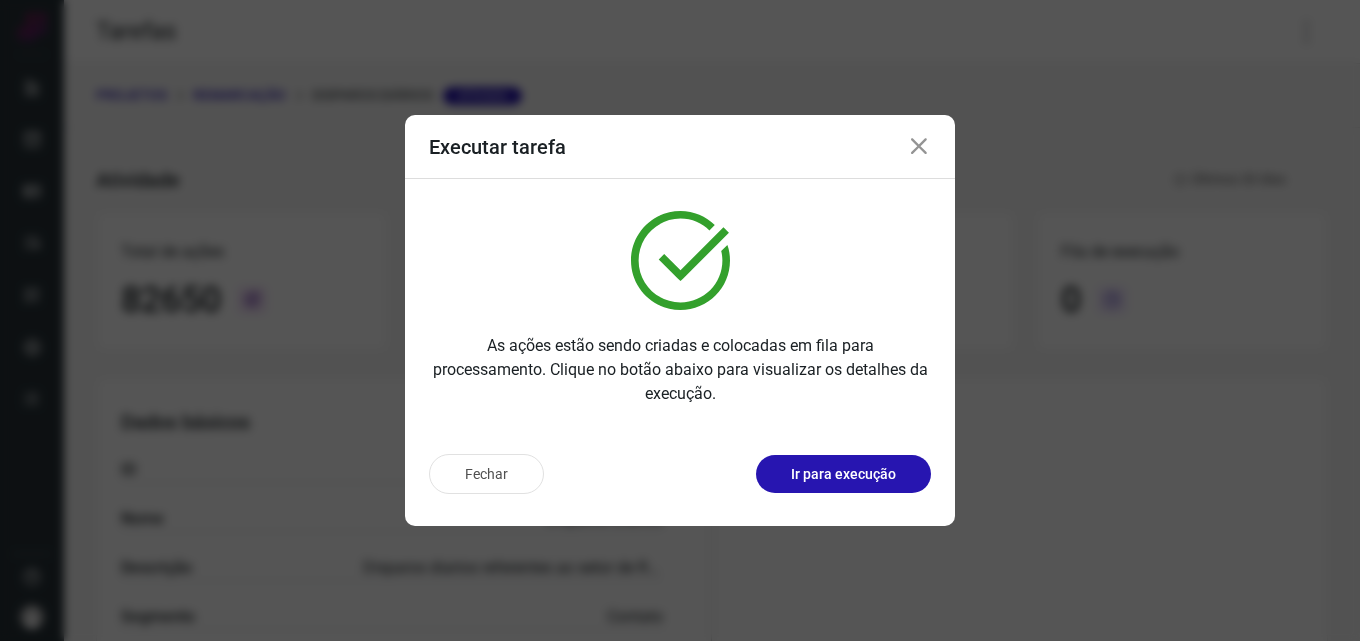 click on "Ir para execução" at bounding box center (843, 474) 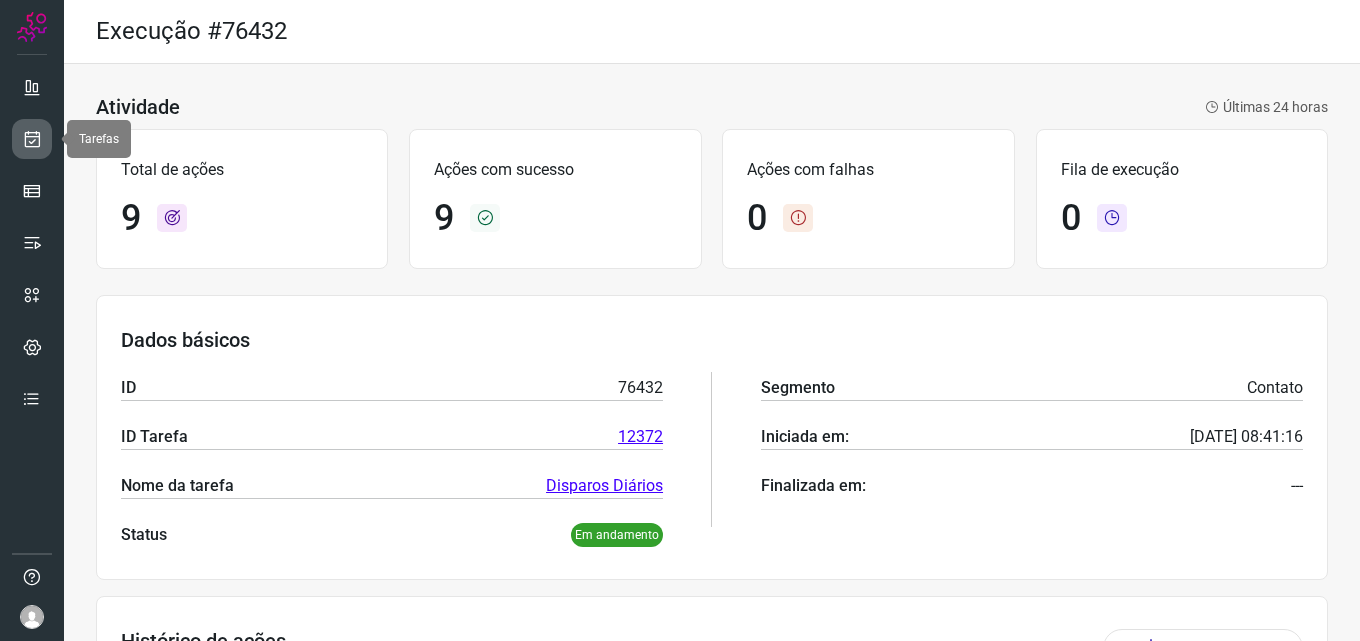 click at bounding box center (32, 139) 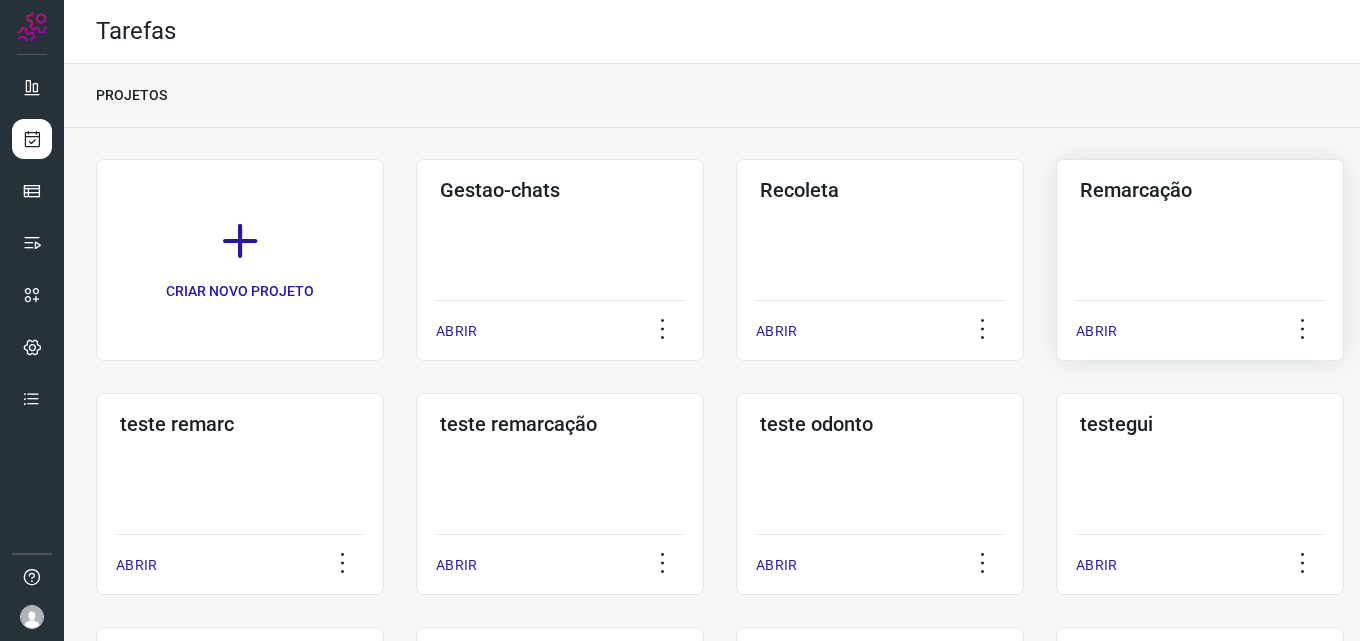 click on "Remarcação" at bounding box center (1200, 190) 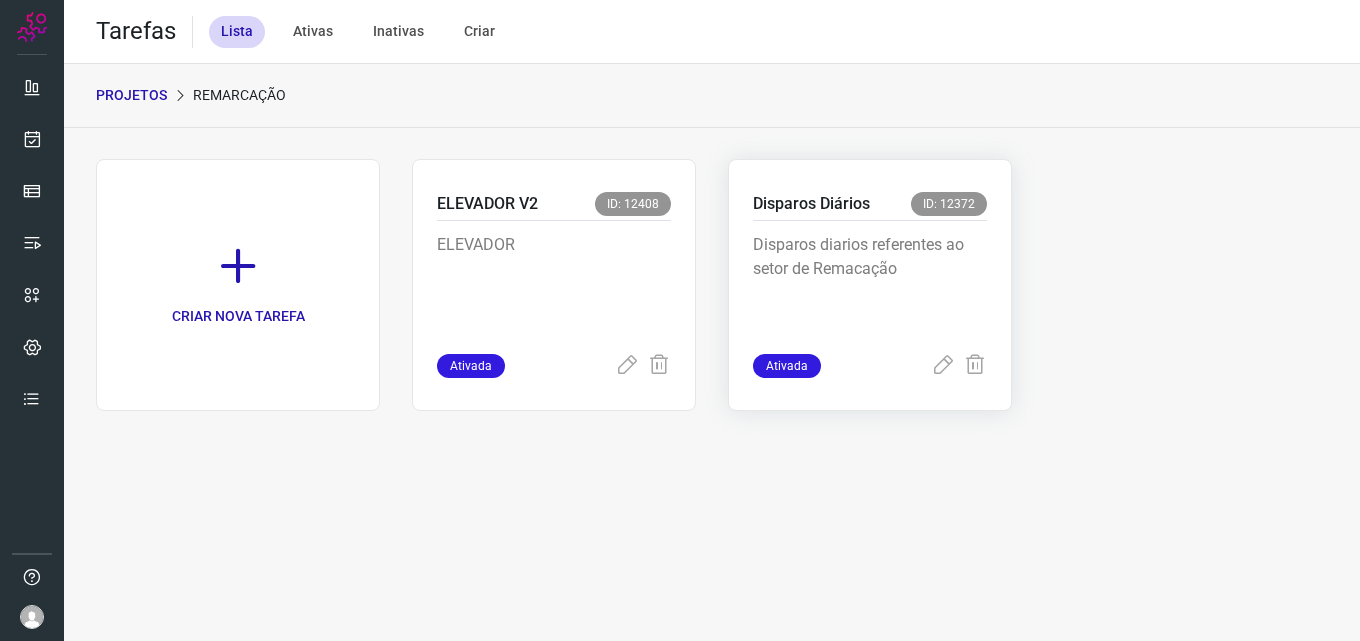 click on "Disparos Diários ID: 12372" at bounding box center [870, 206] 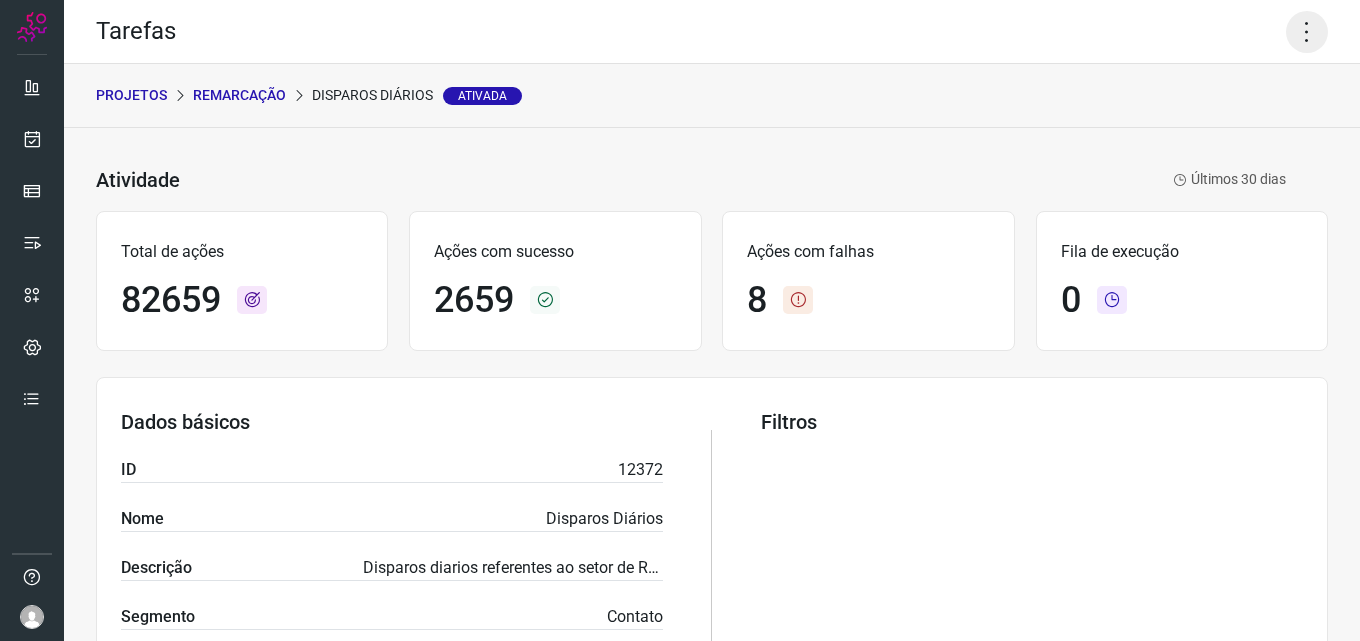 click 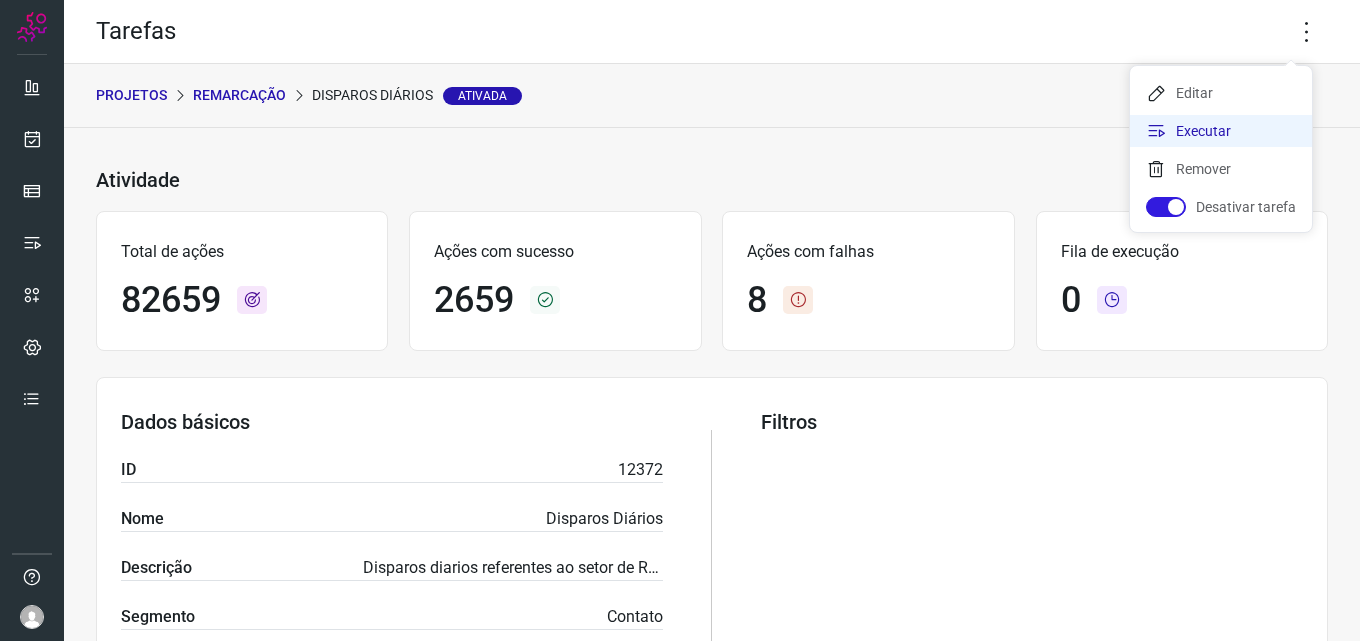 click on "Executar" 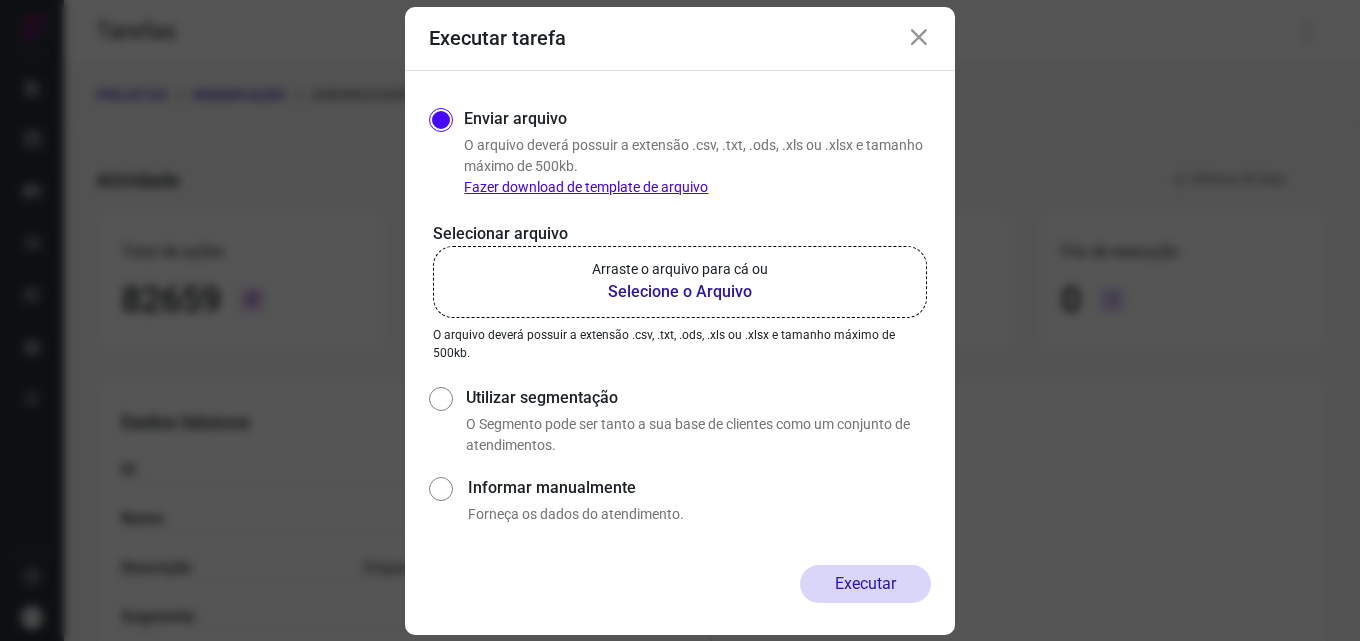 click on "Selecione o Arquivo" at bounding box center (680, 292) 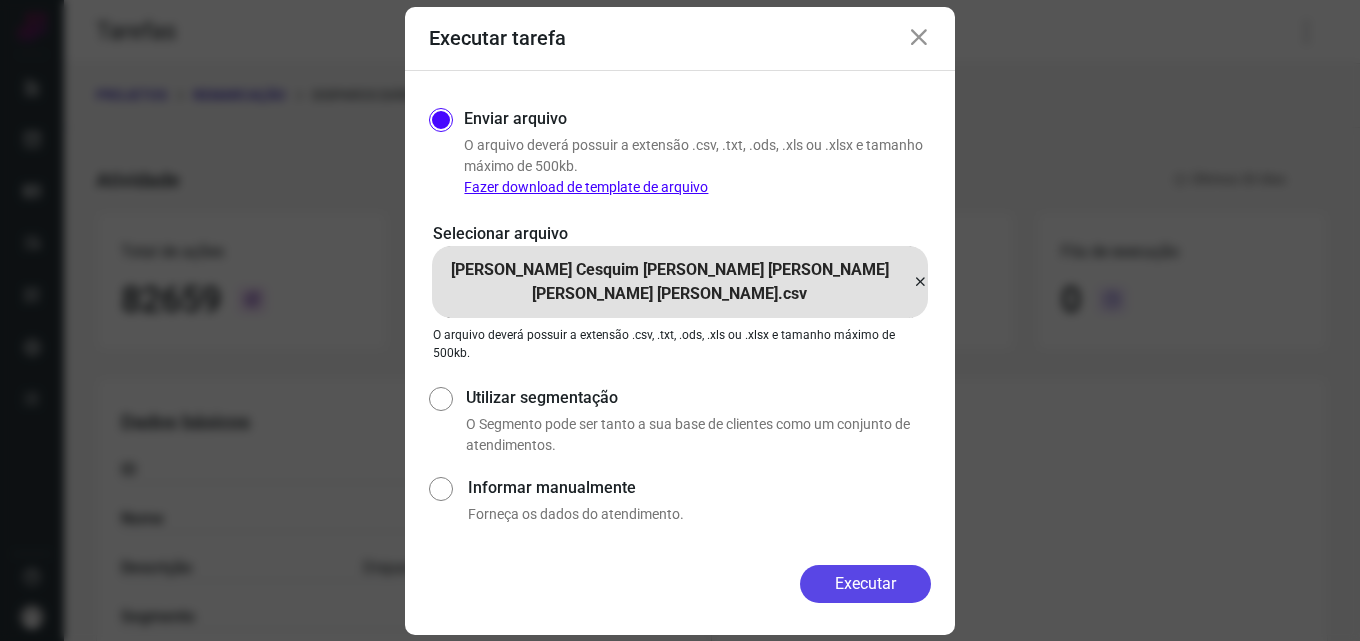 click on "Executar" at bounding box center [865, 584] 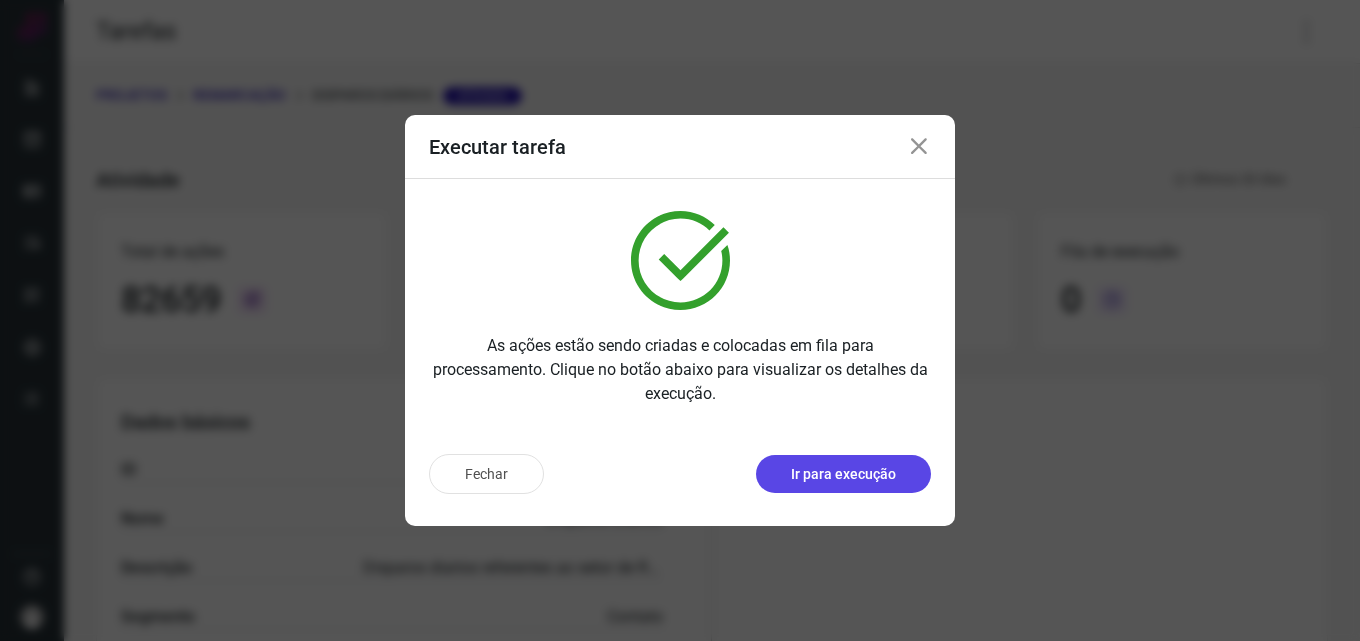click on "Ir para execução" at bounding box center (843, 474) 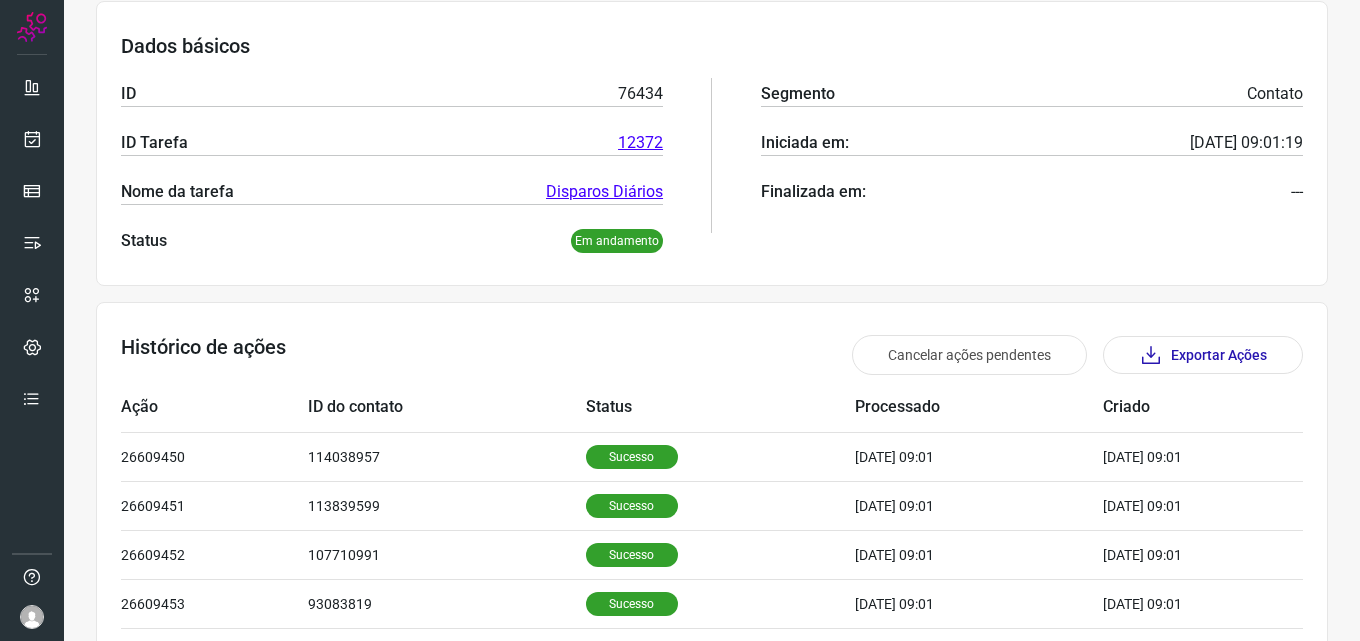 scroll, scrollTop: 500, scrollLeft: 0, axis: vertical 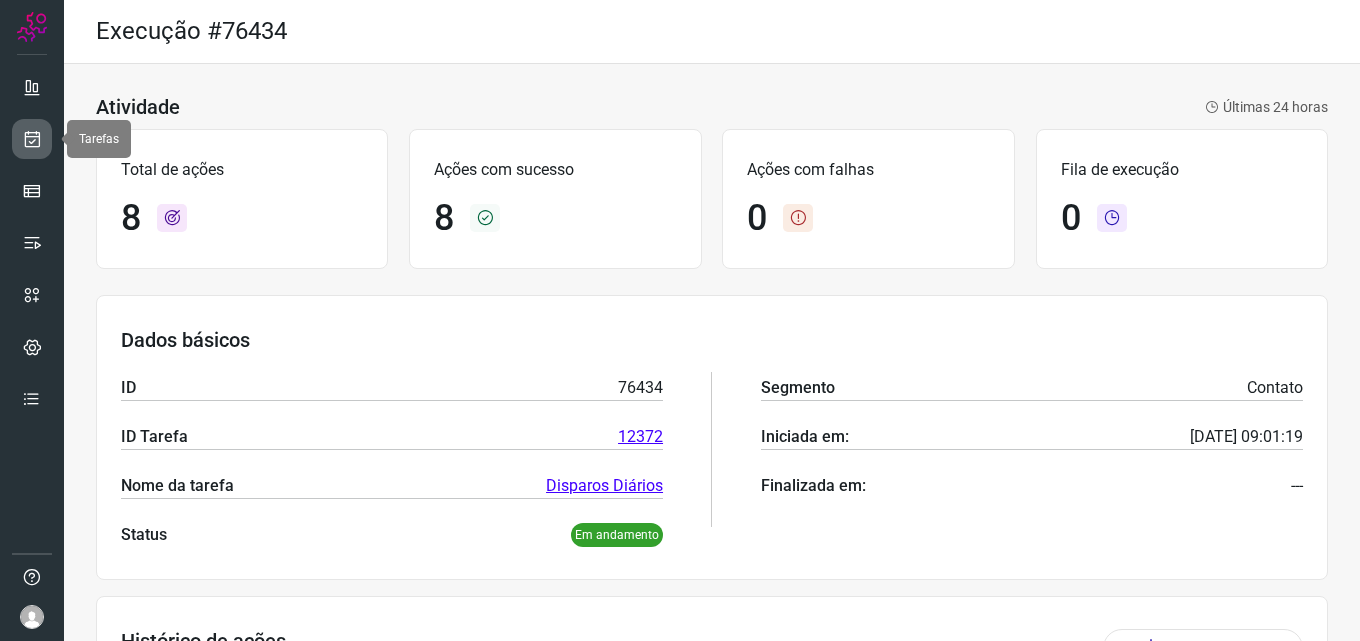 click at bounding box center [32, 139] 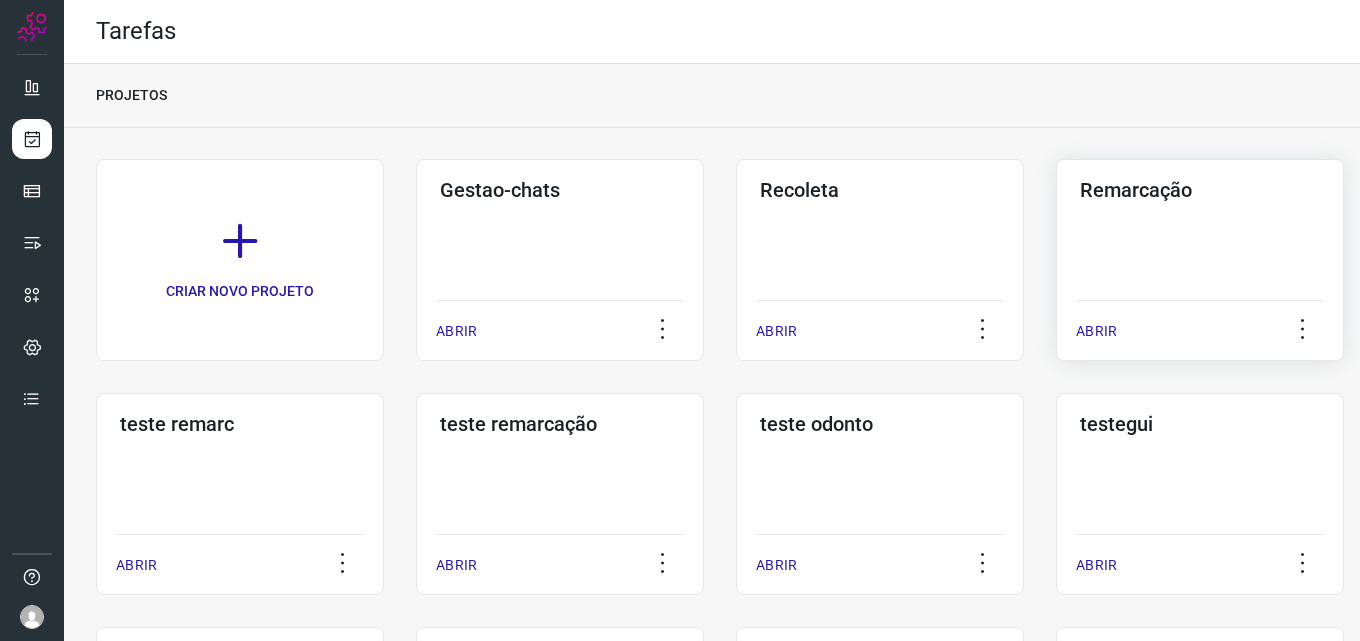 click on "Remarcação" at bounding box center (1200, 190) 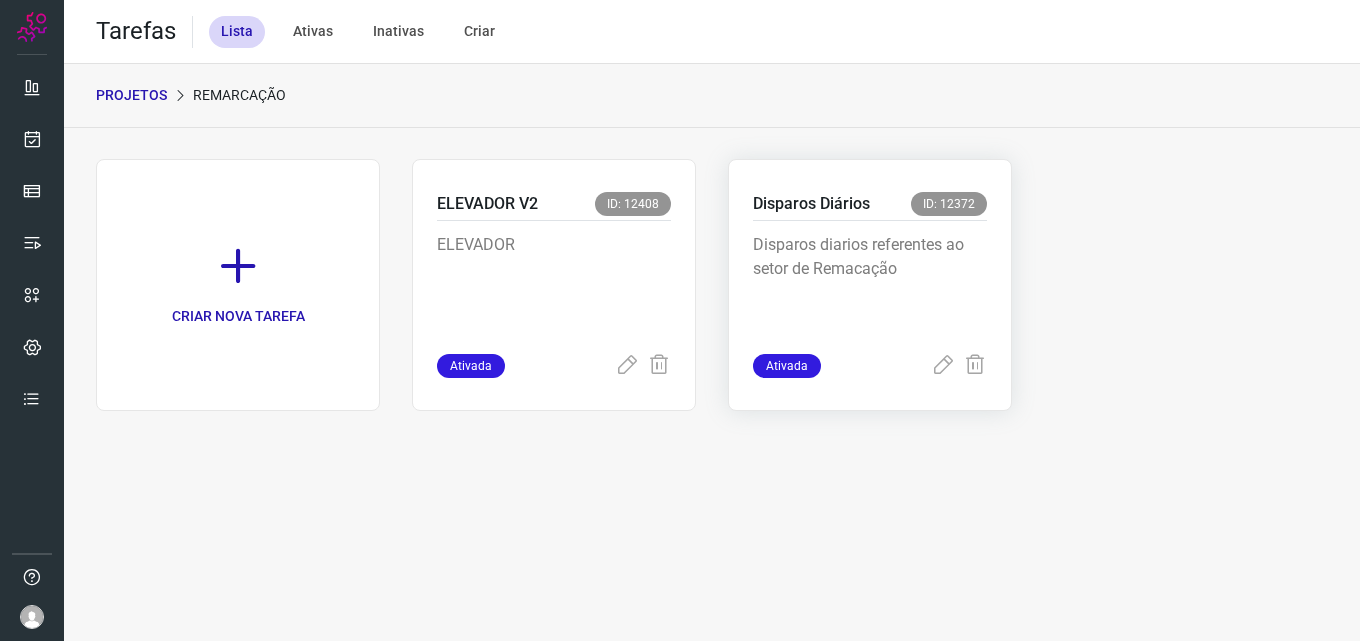 click on "Disparos diarios referentes ao setor de Remacação" at bounding box center [870, 287] 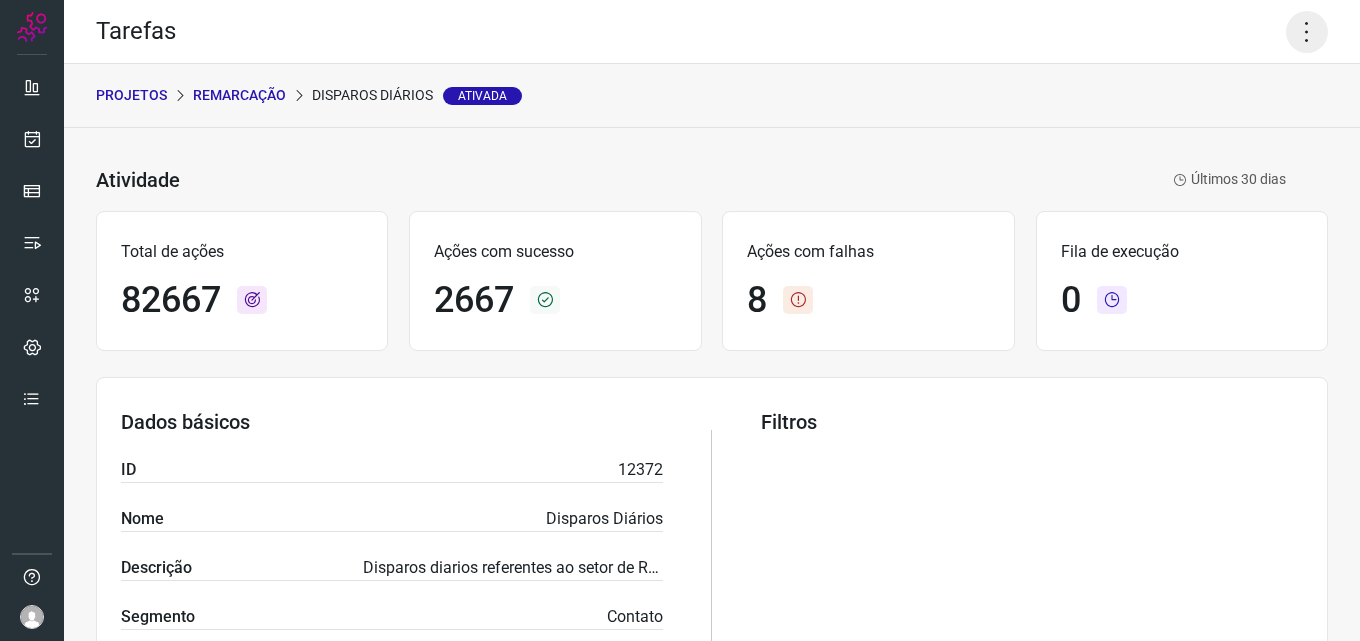 click 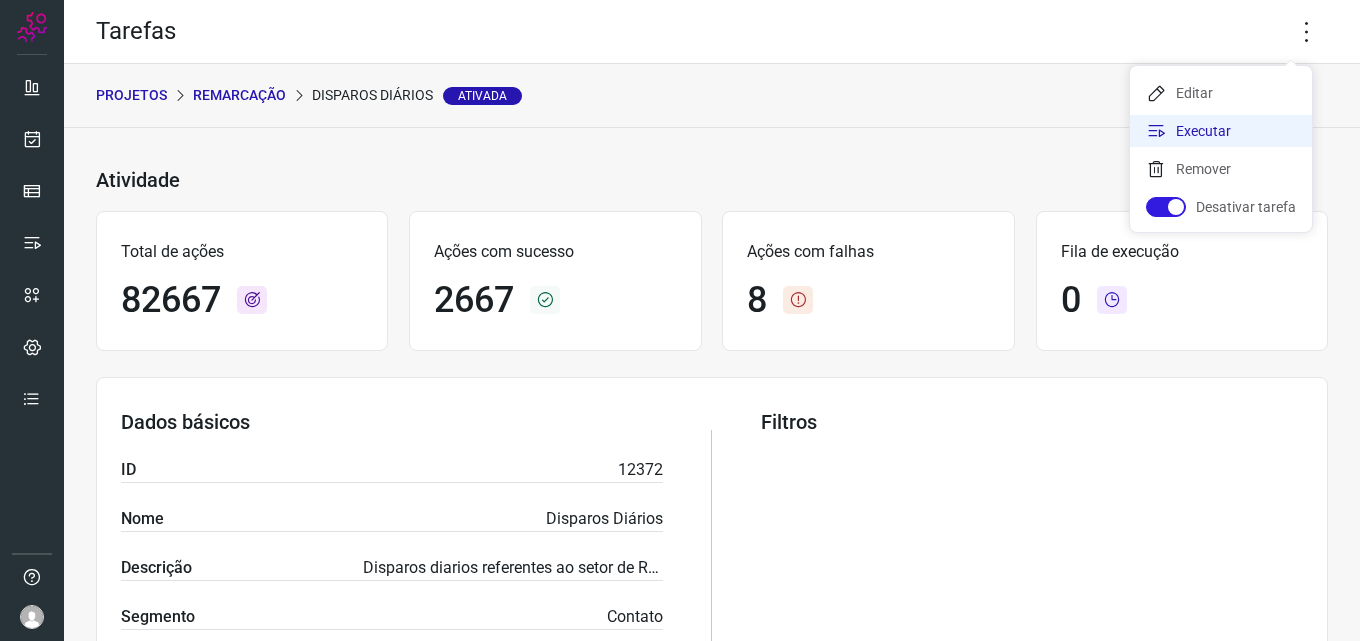 click on "Executar" 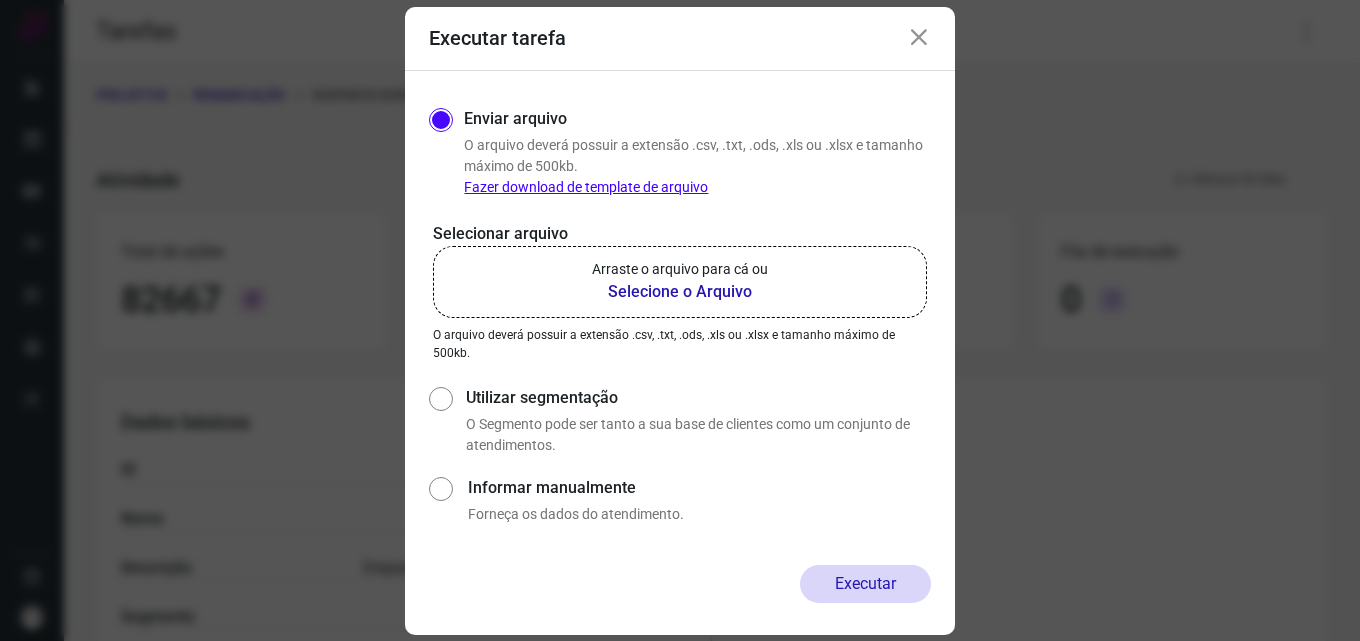 click on "Selecione o Arquivo" at bounding box center [680, 292] 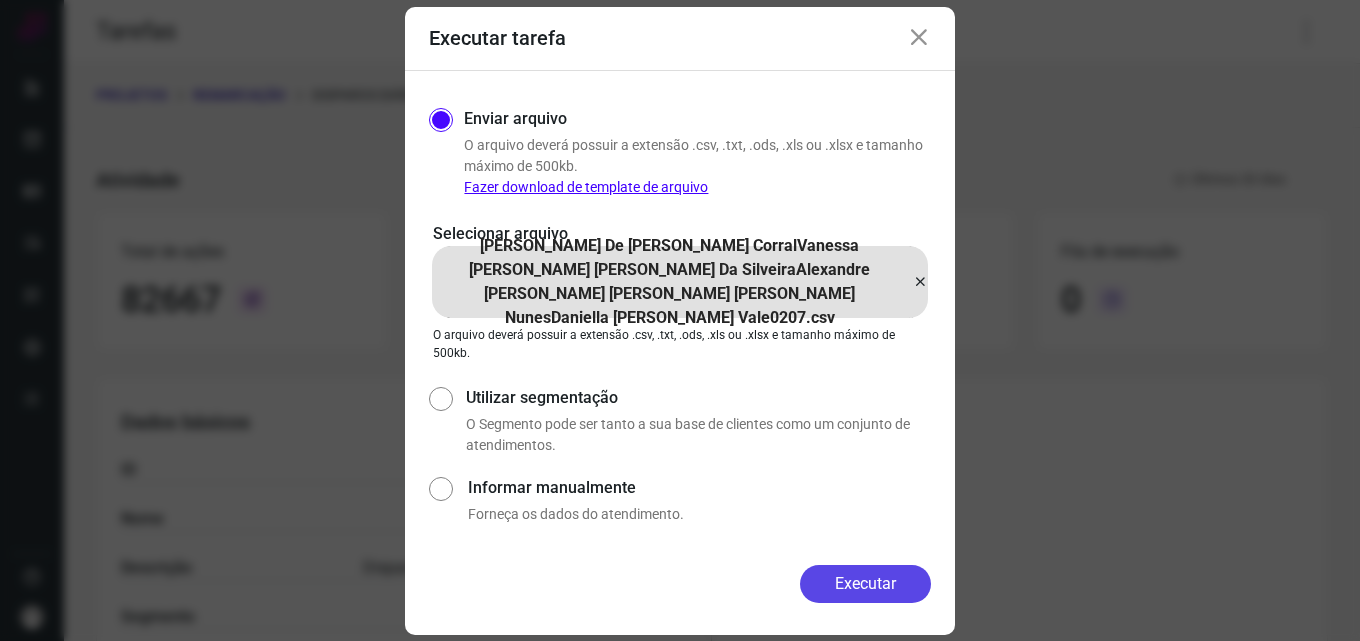 click on "Executar" at bounding box center (865, 584) 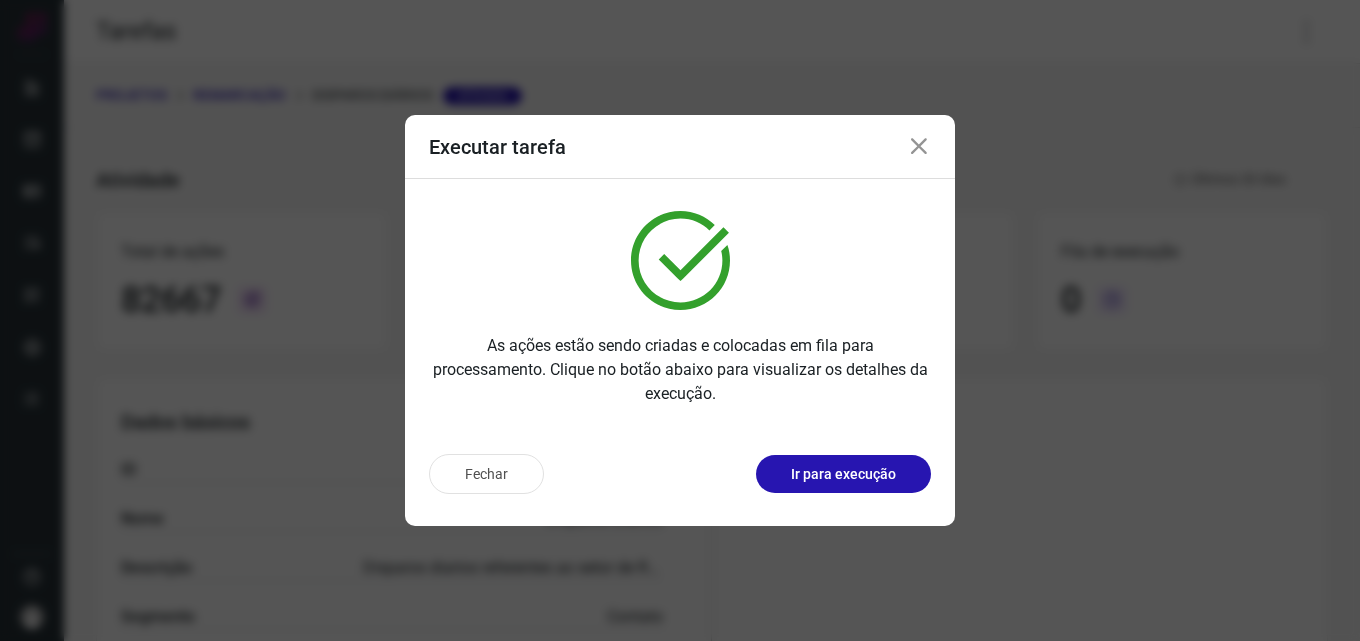 click on "Ir para execução" at bounding box center (843, 474) 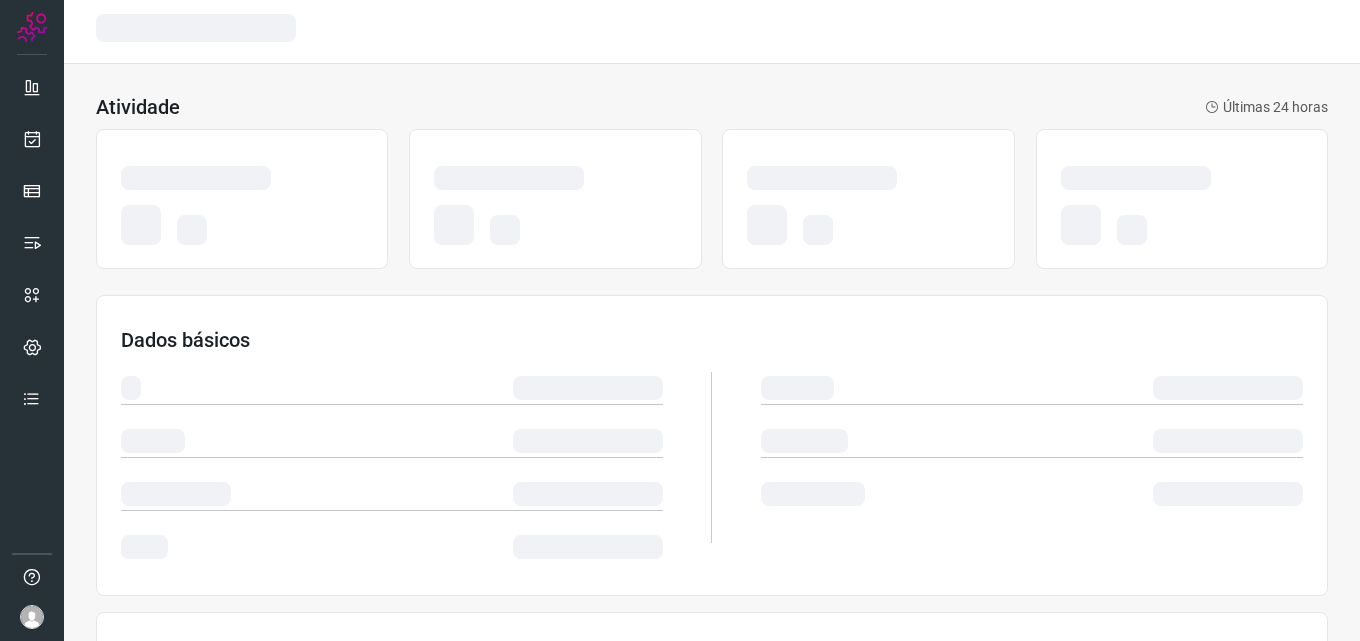 scroll, scrollTop: 0, scrollLeft: 0, axis: both 